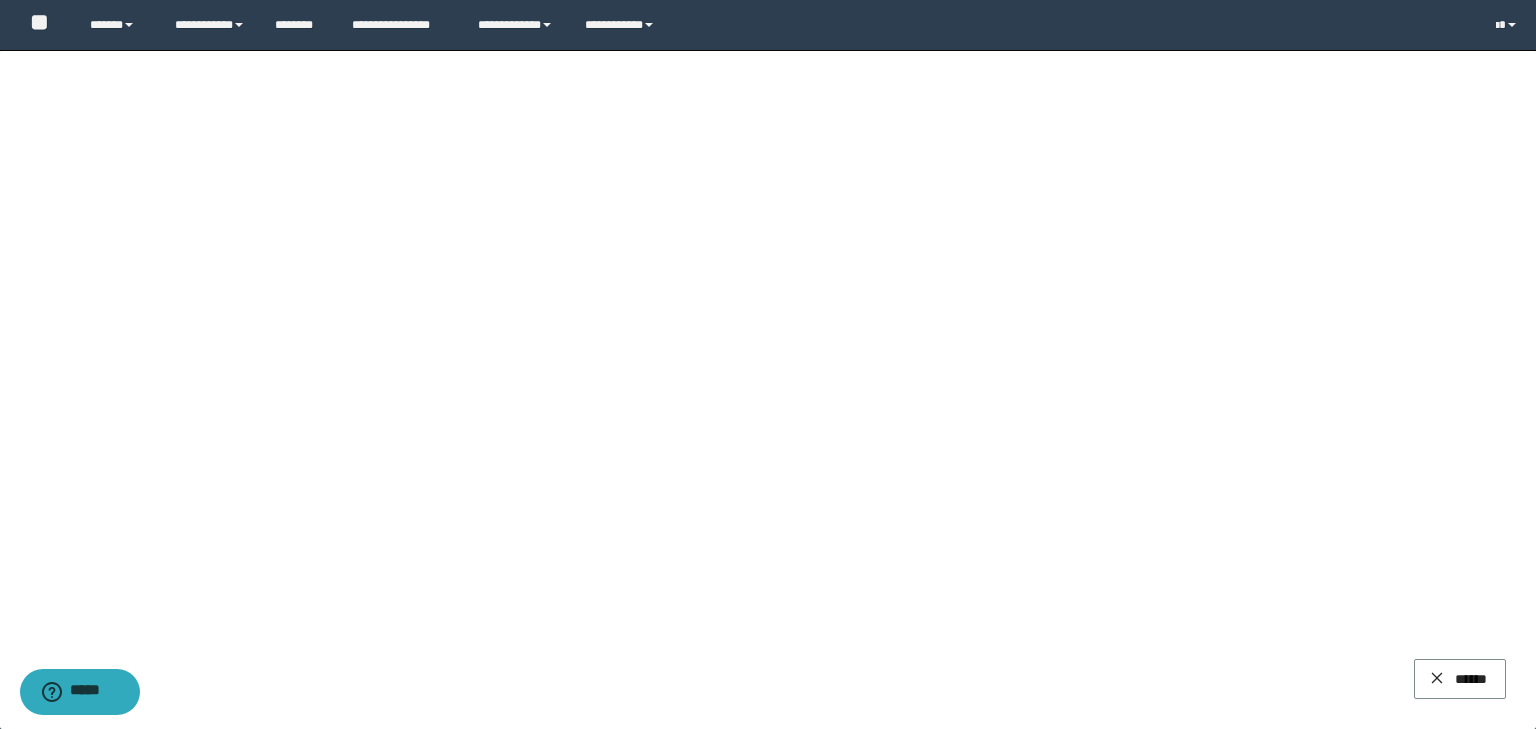 scroll, scrollTop: 0, scrollLeft: 0, axis: both 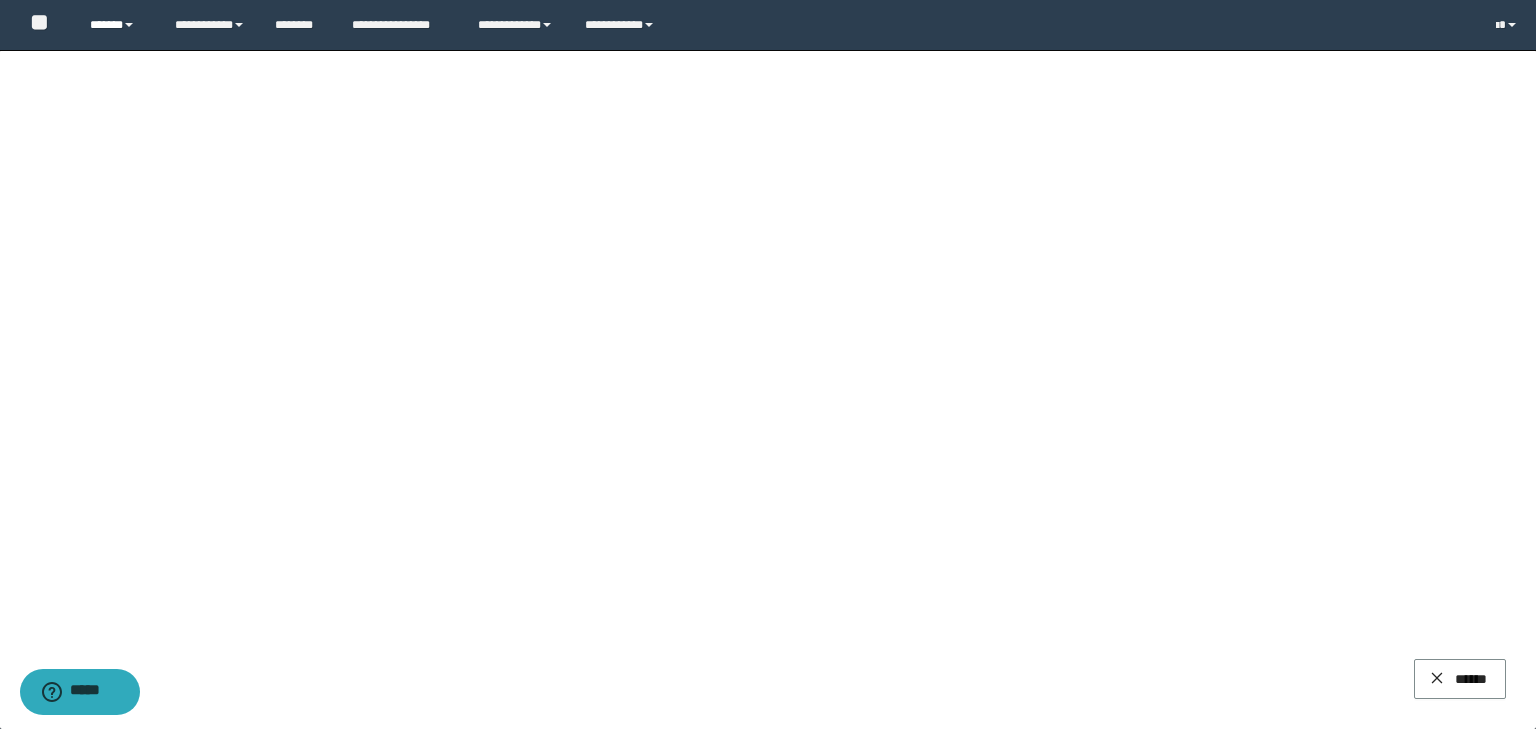 click on "******" at bounding box center (117, 25) 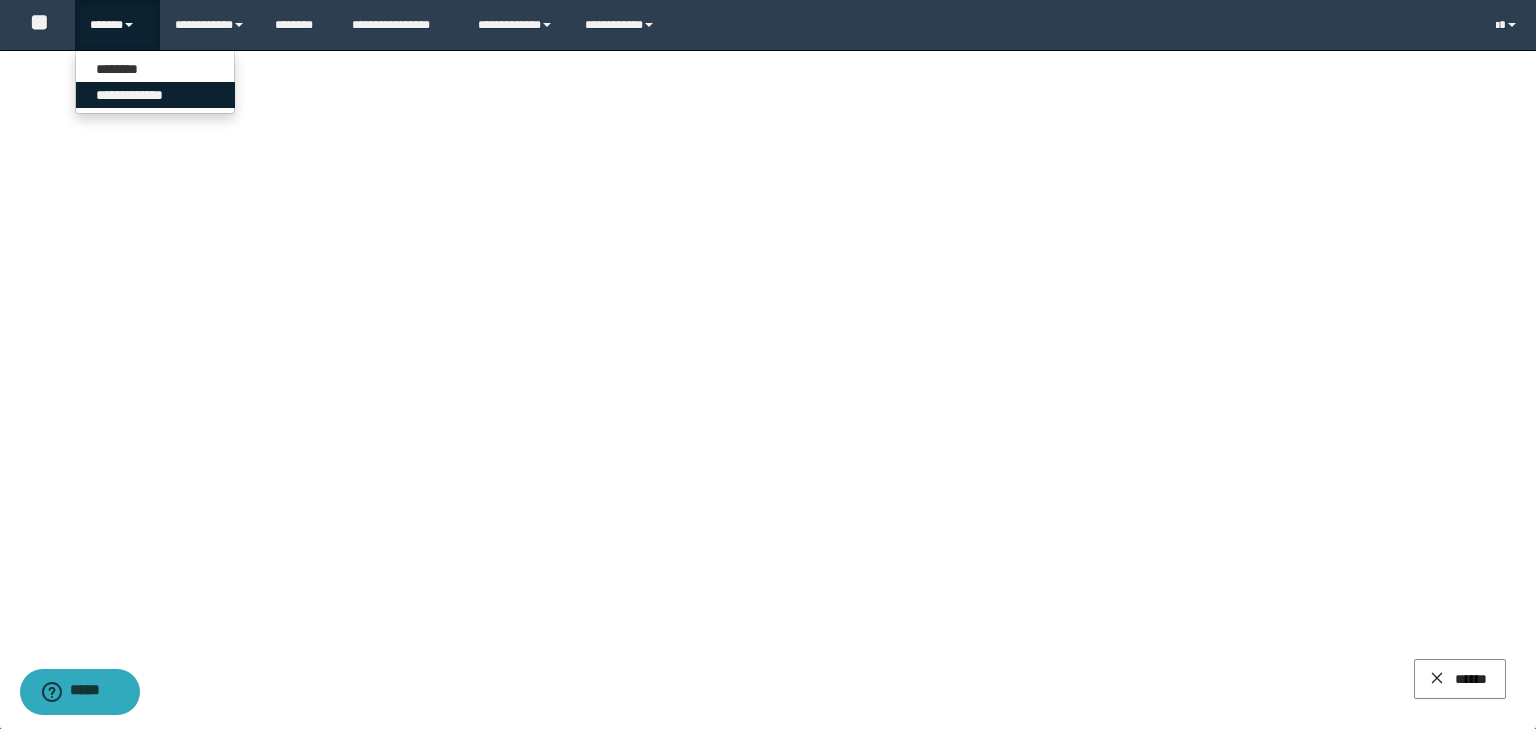 click on "**********" at bounding box center (155, 95) 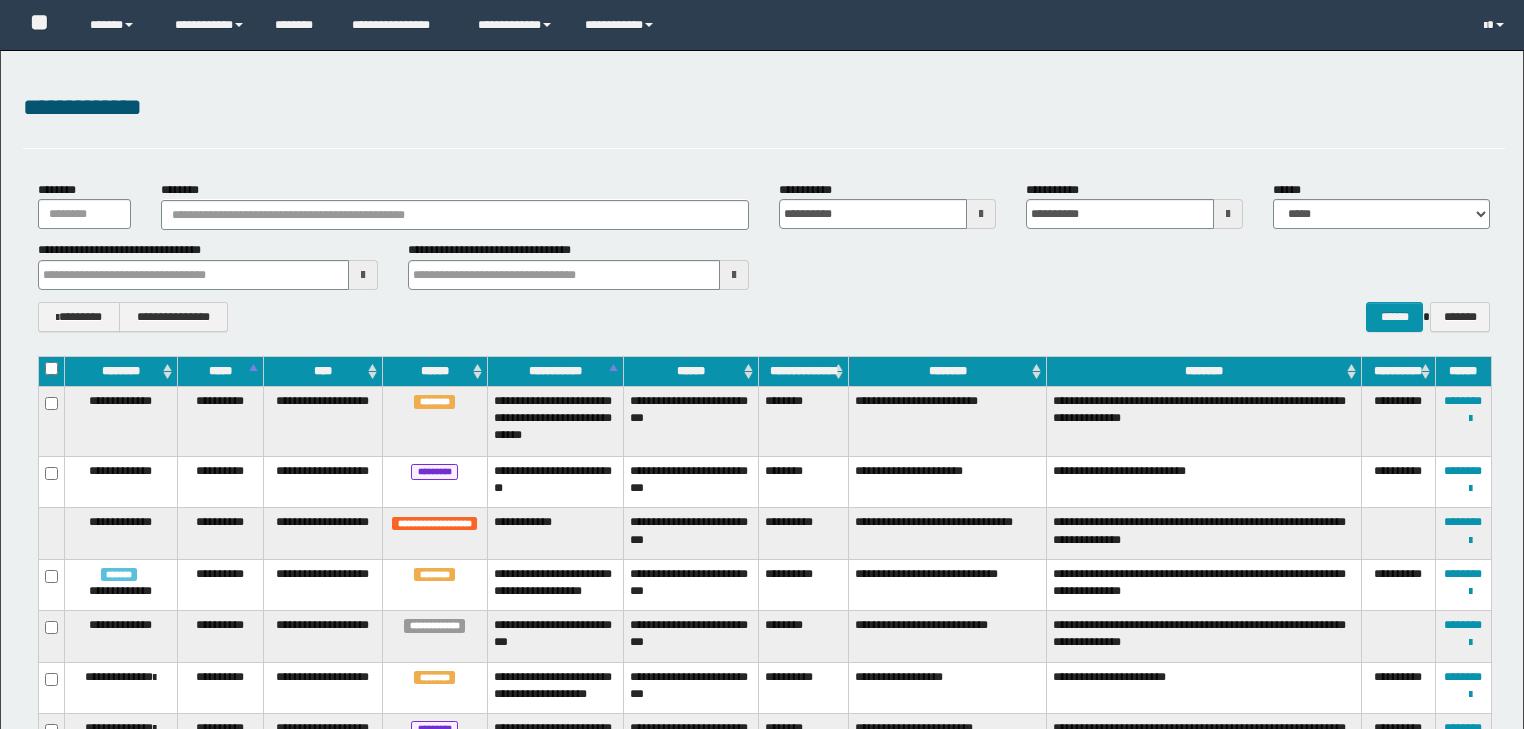 scroll, scrollTop: 0, scrollLeft: 0, axis: both 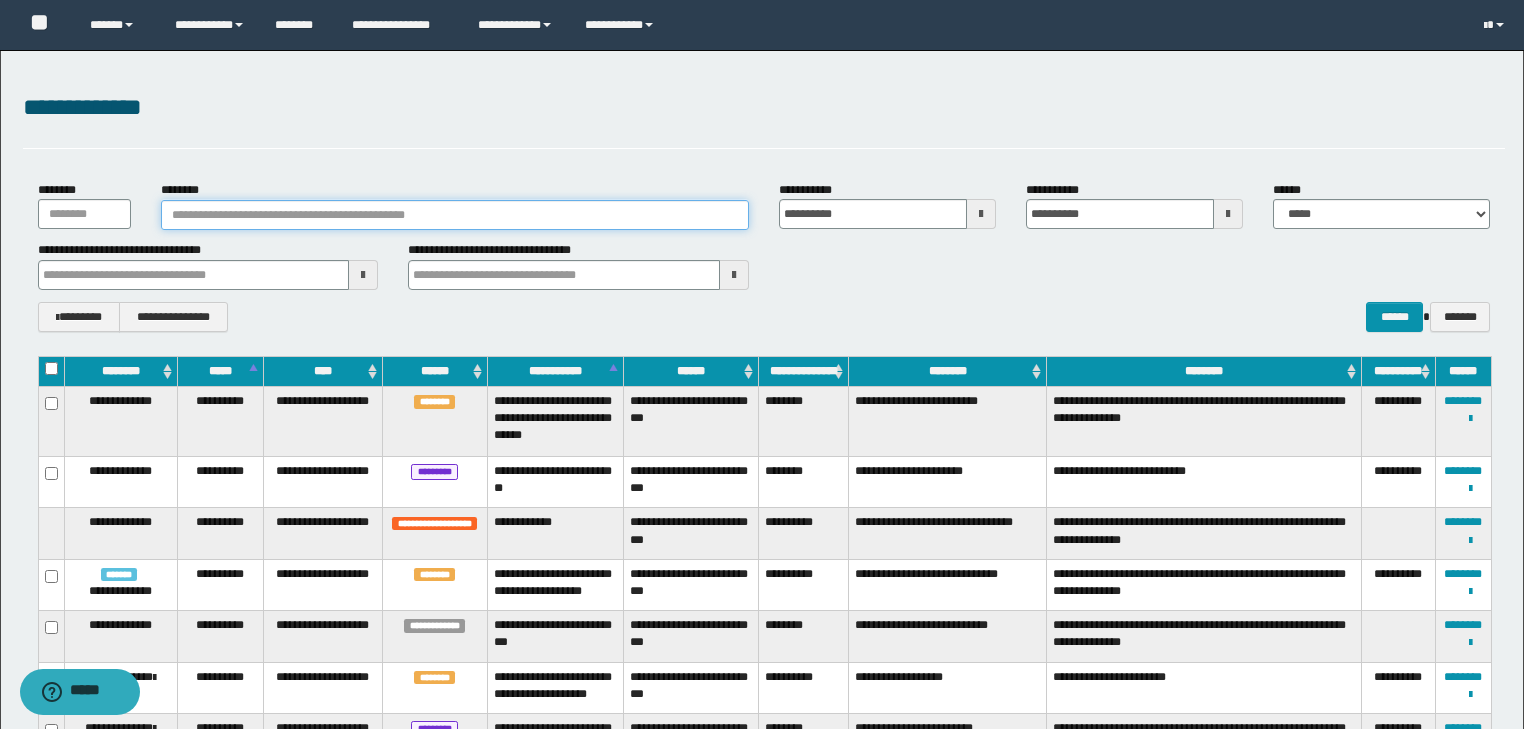 click on "********" at bounding box center [455, 215] 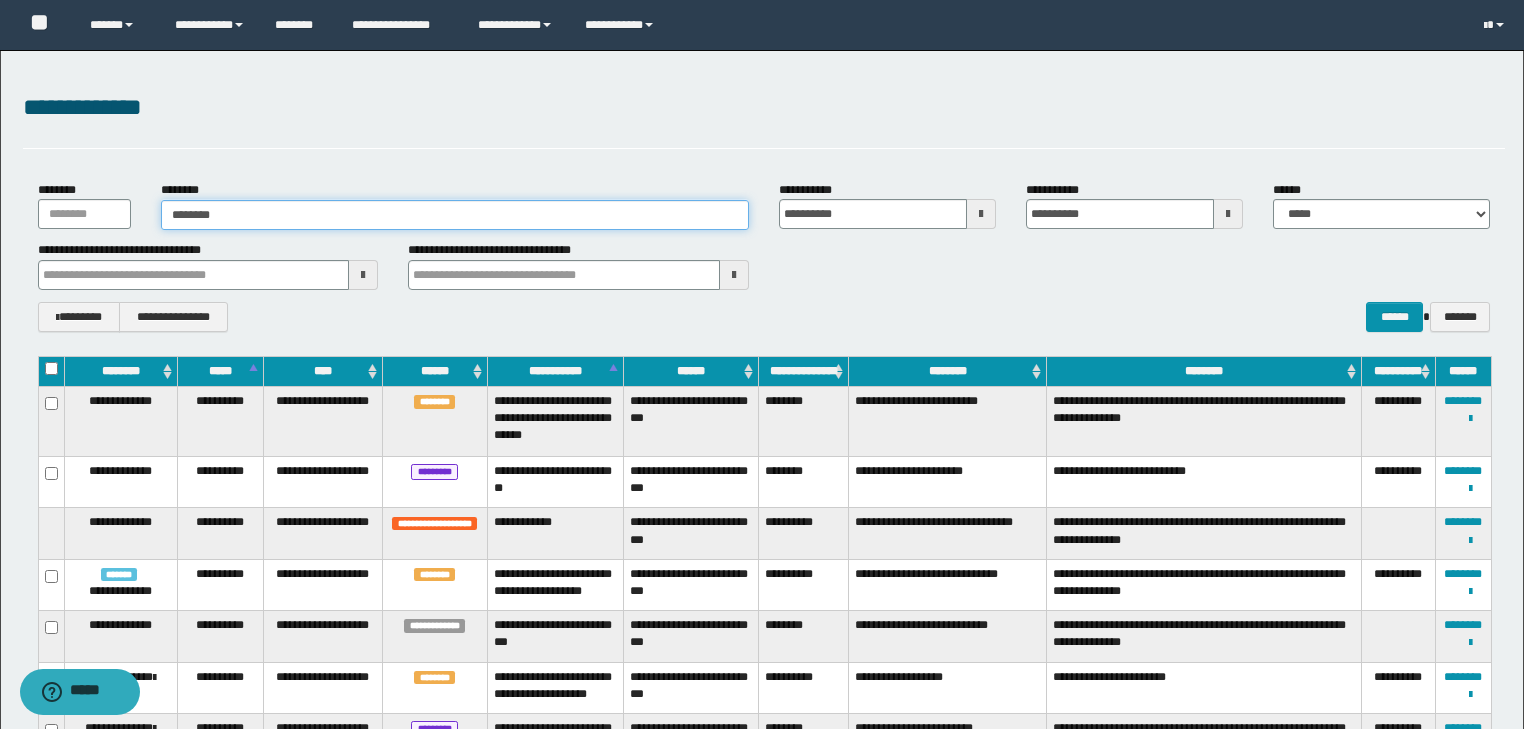 type on "********" 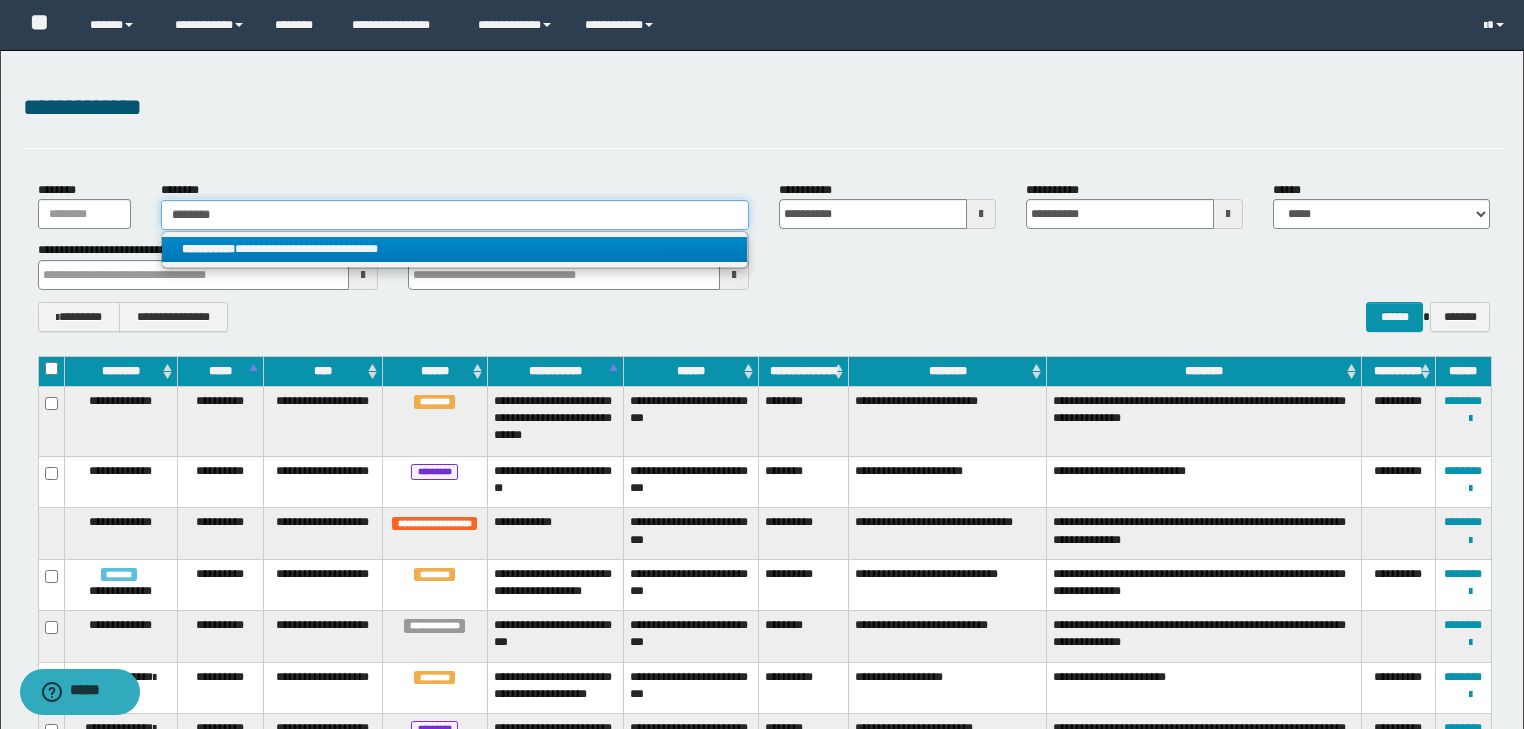 type on "********" 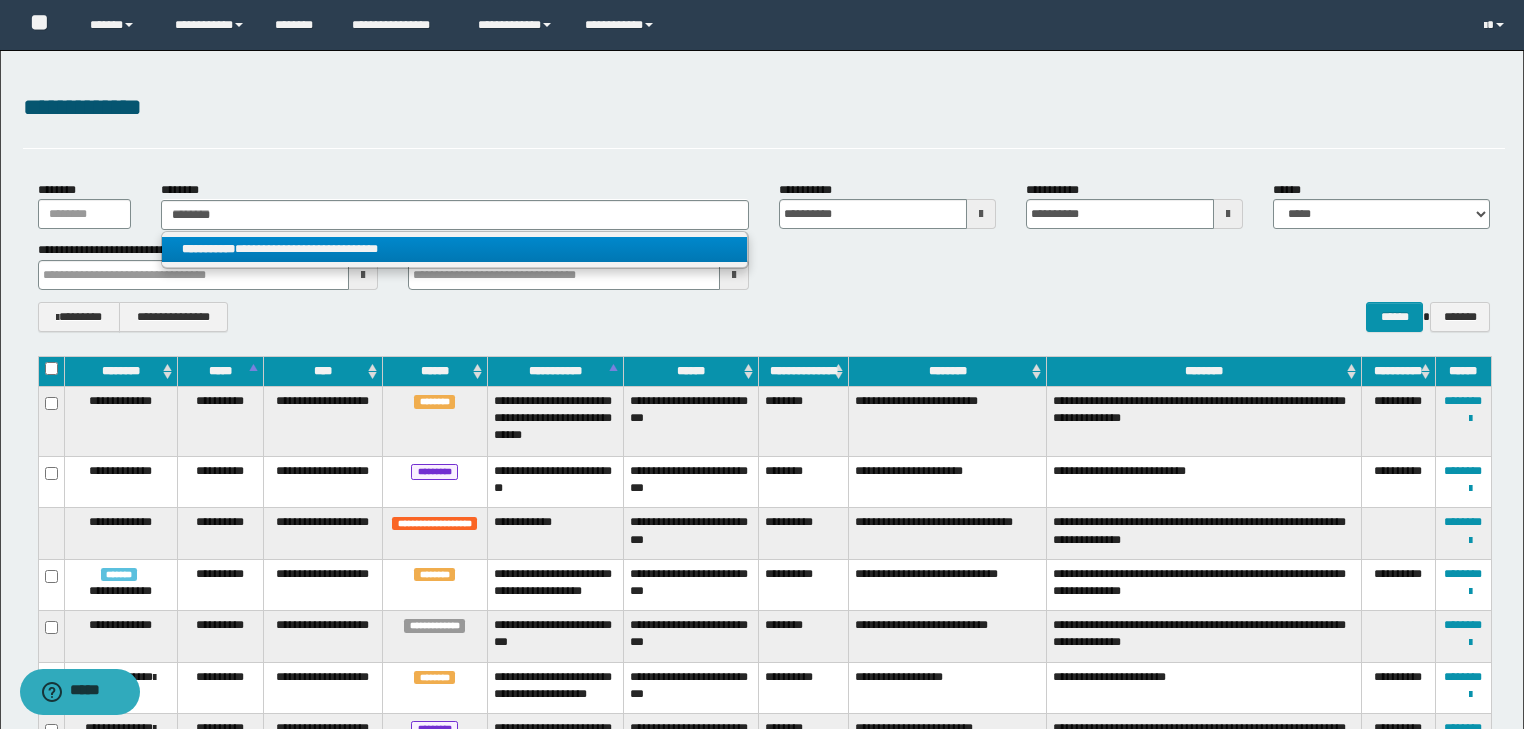 click on "**********" at bounding box center [454, 249] 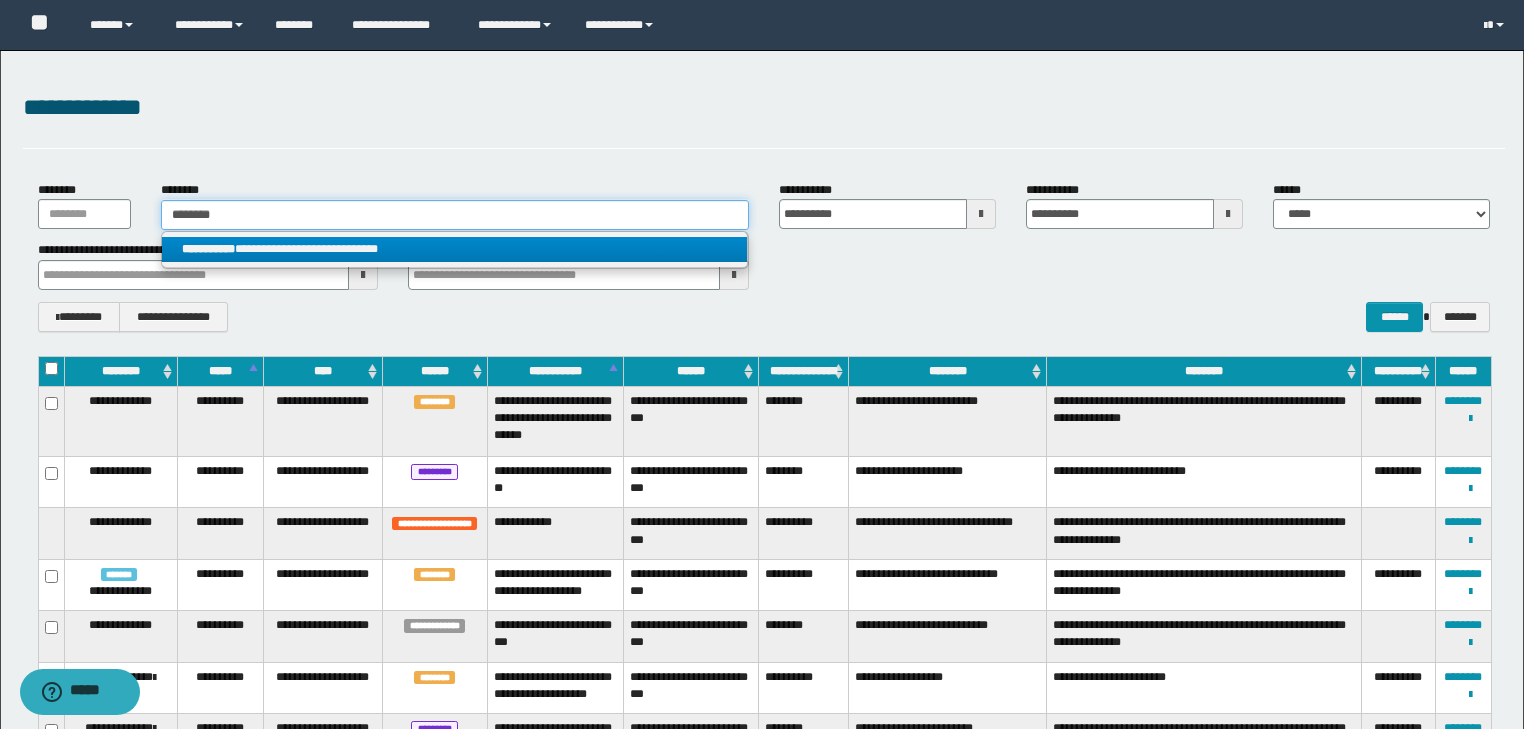 type 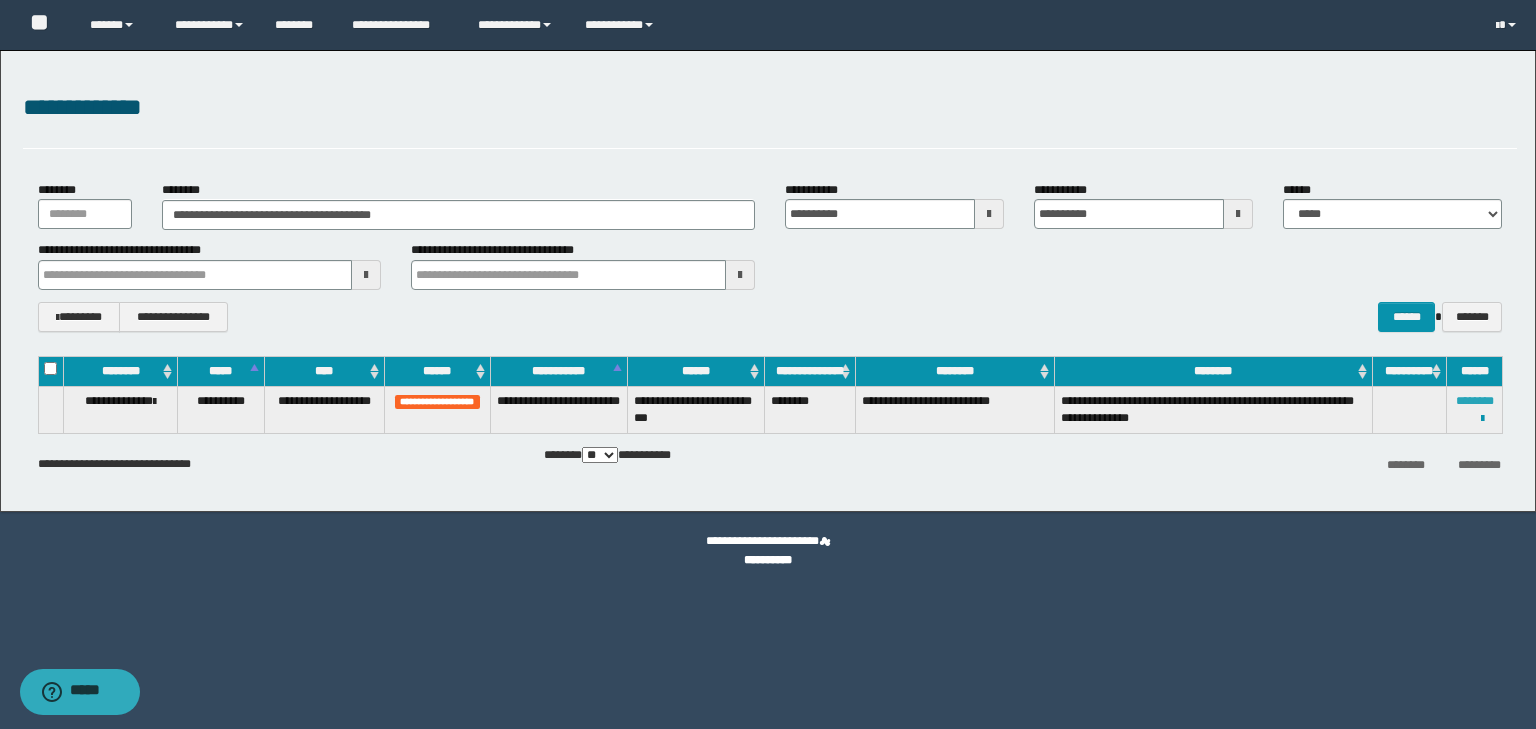 click on "********" at bounding box center (1475, 401) 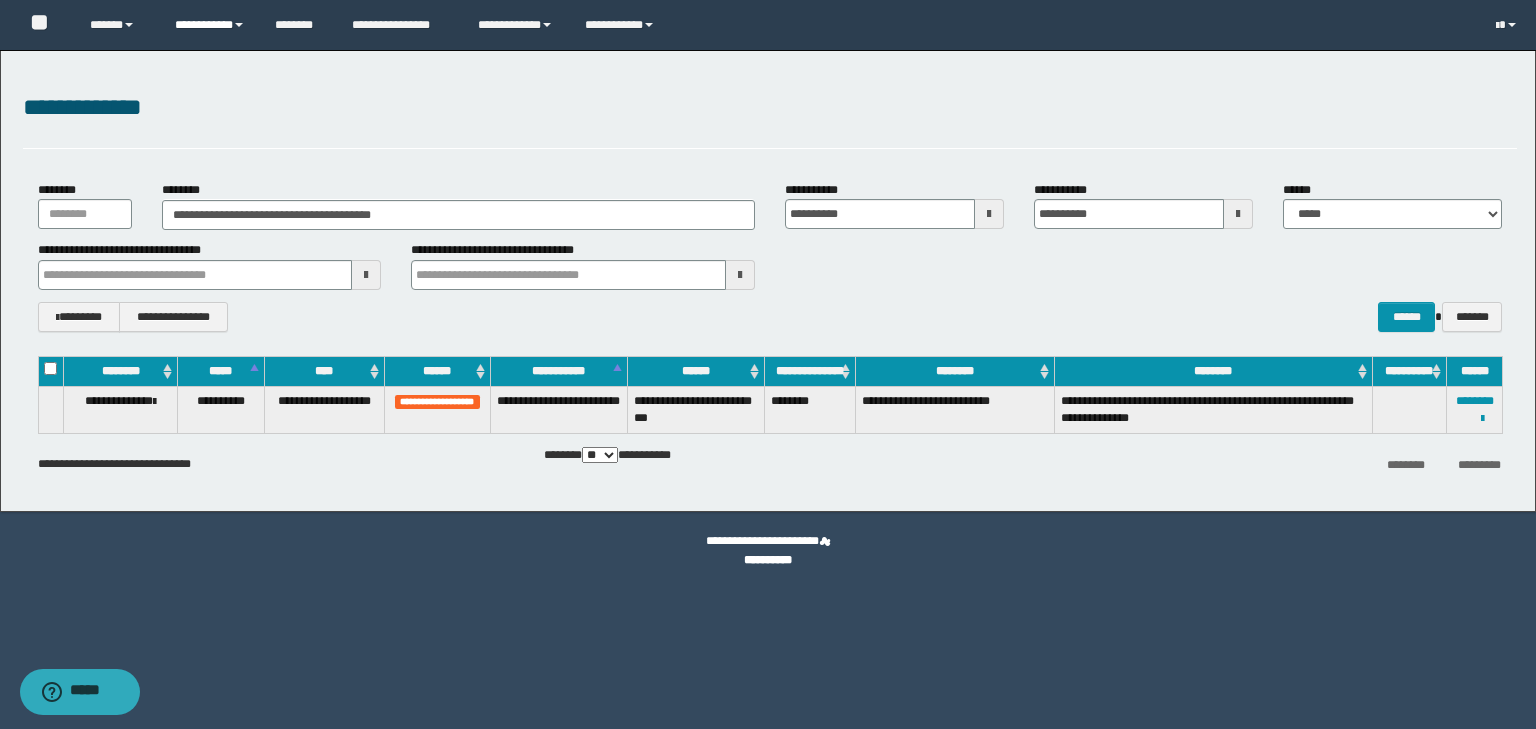 click on "**********" at bounding box center (210, 25) 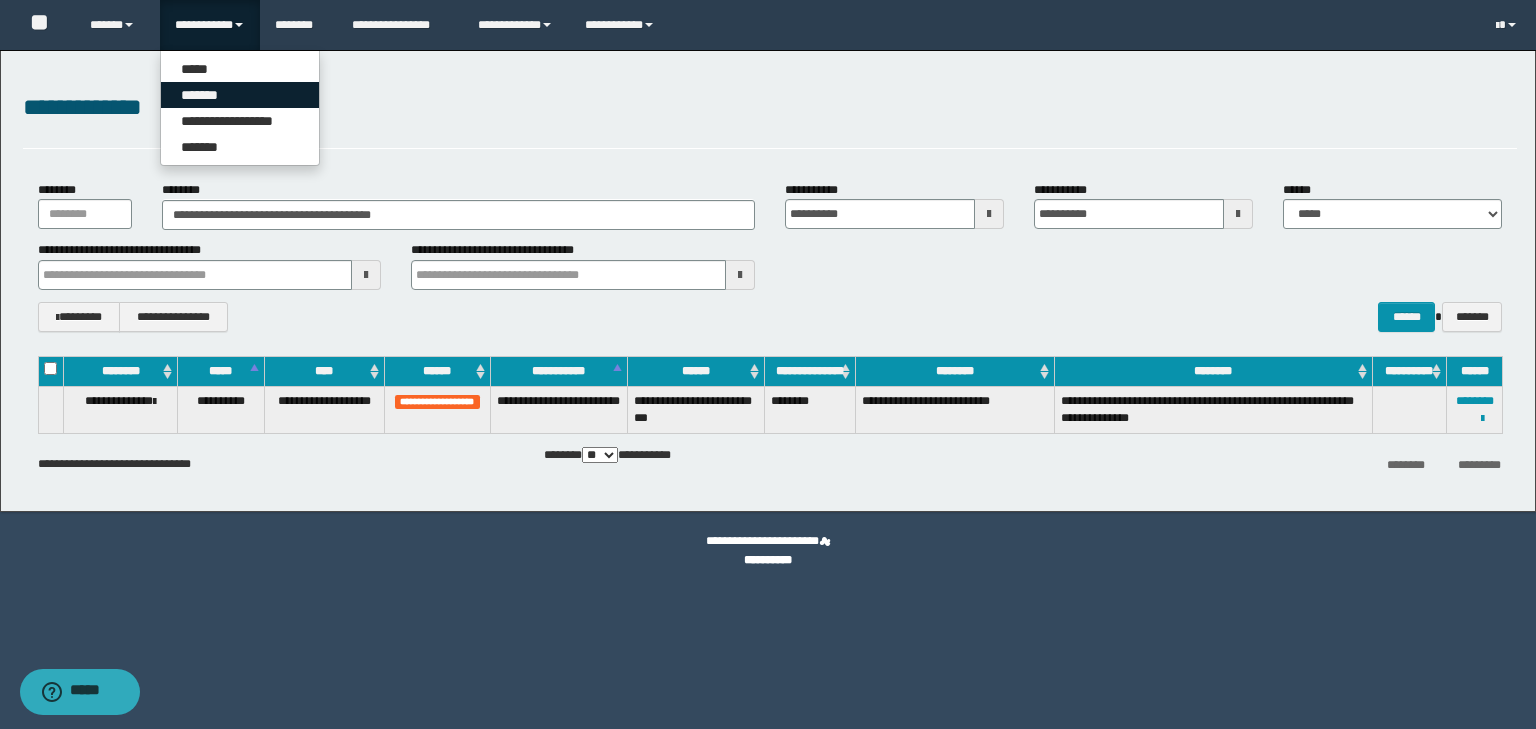 click on "*******" at bounding box center (240, 95) 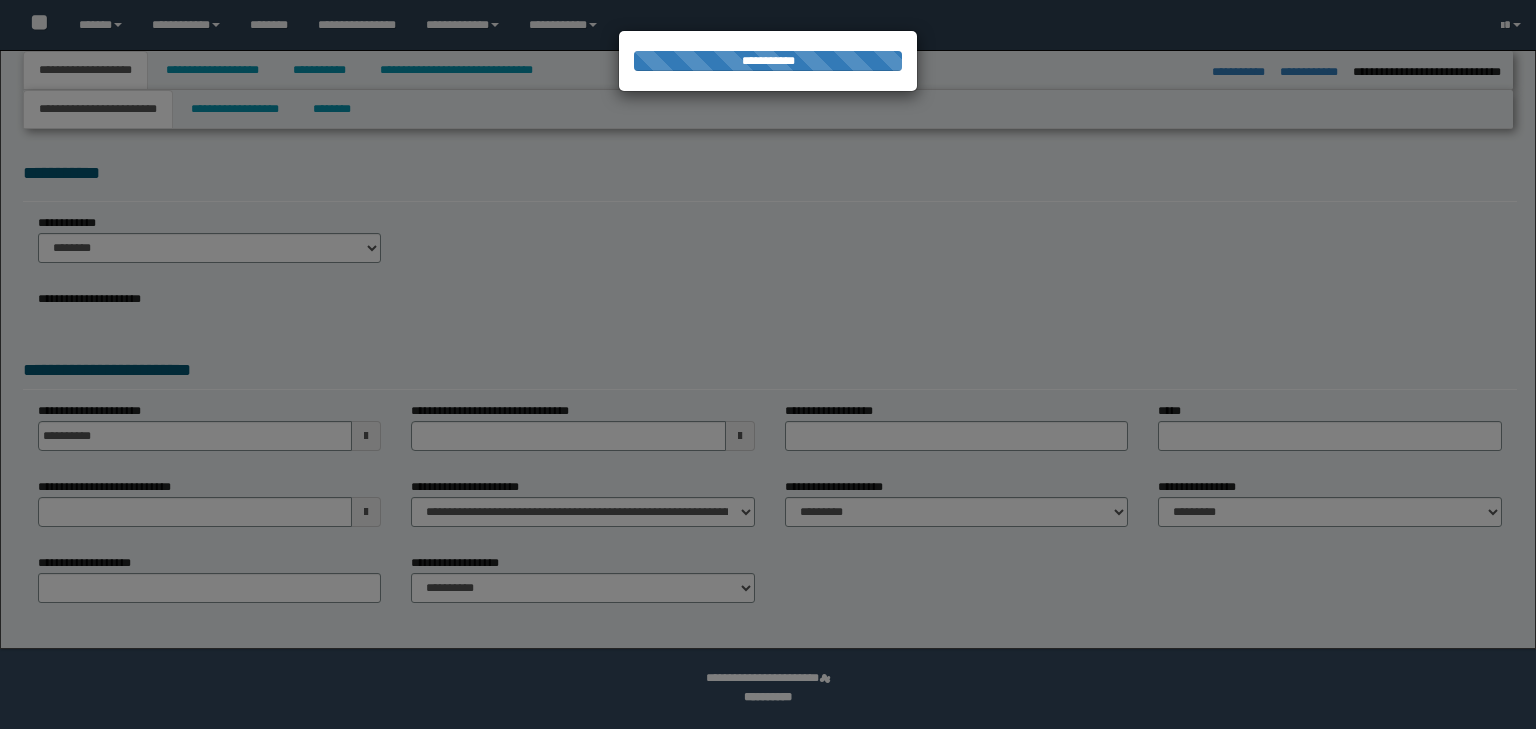 select on "*" 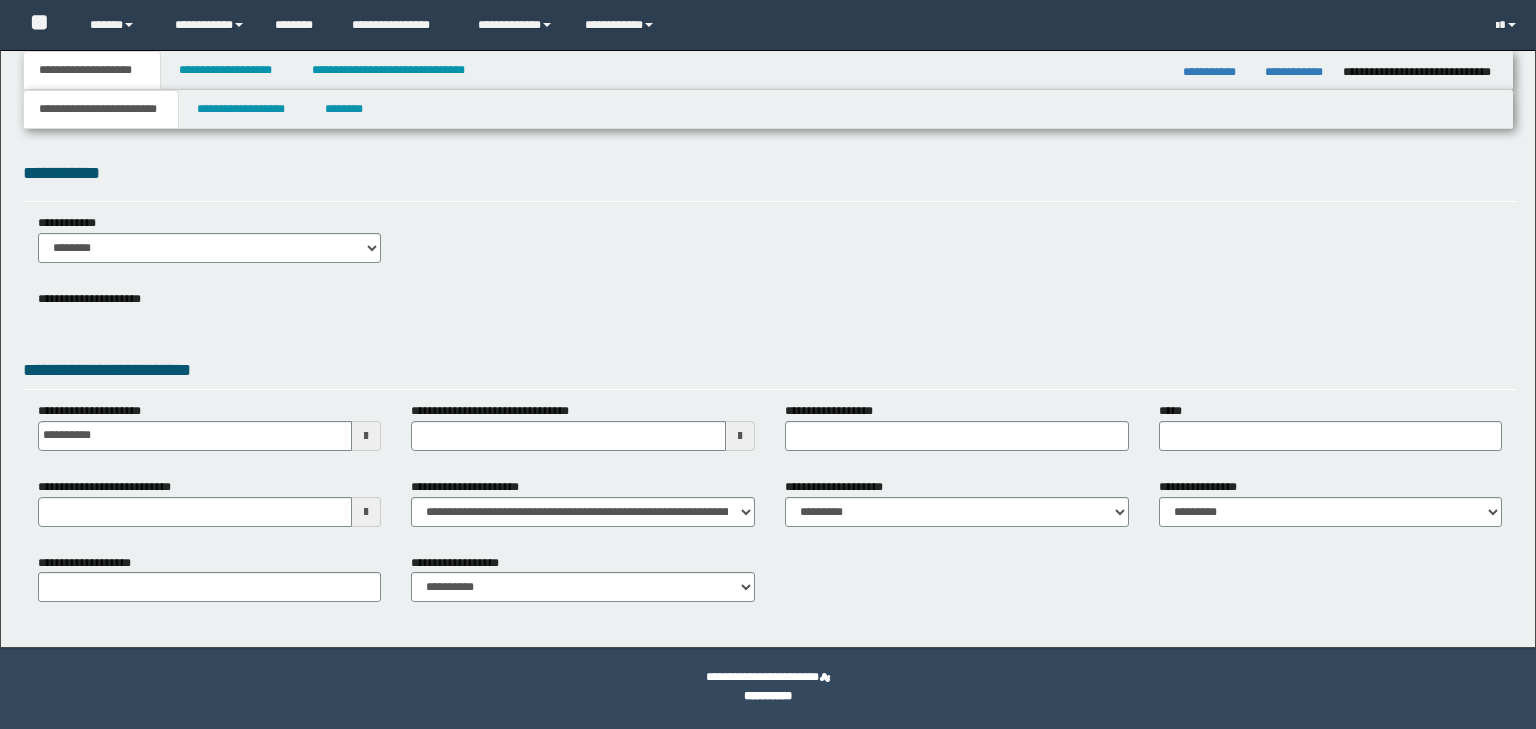 scroll, scrollTop: 0, scrollLeft: 0, axis: both 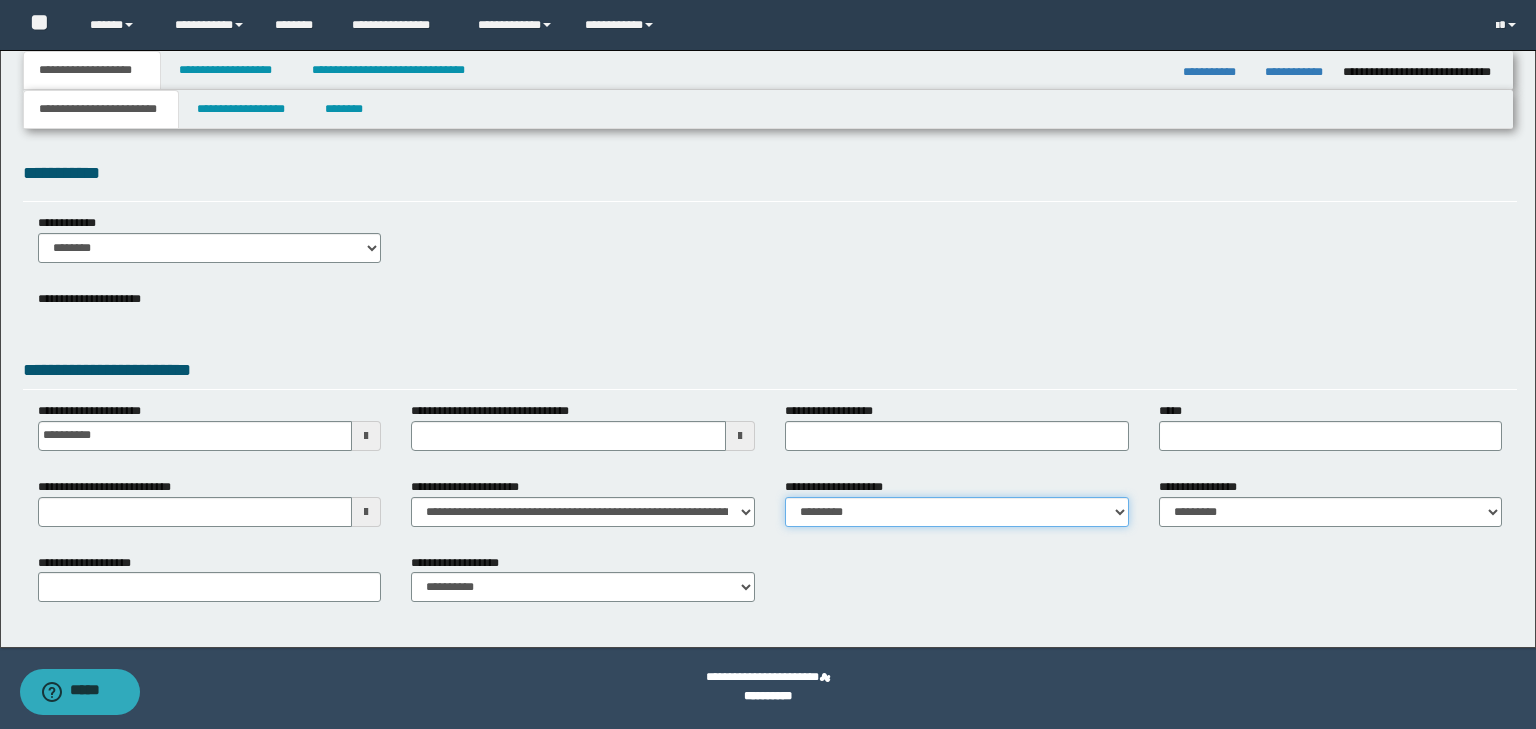drag, startPoint x: 839, startPoint y: 516, endPoint x: 855, endPoint y: 517, distance: 16.03122 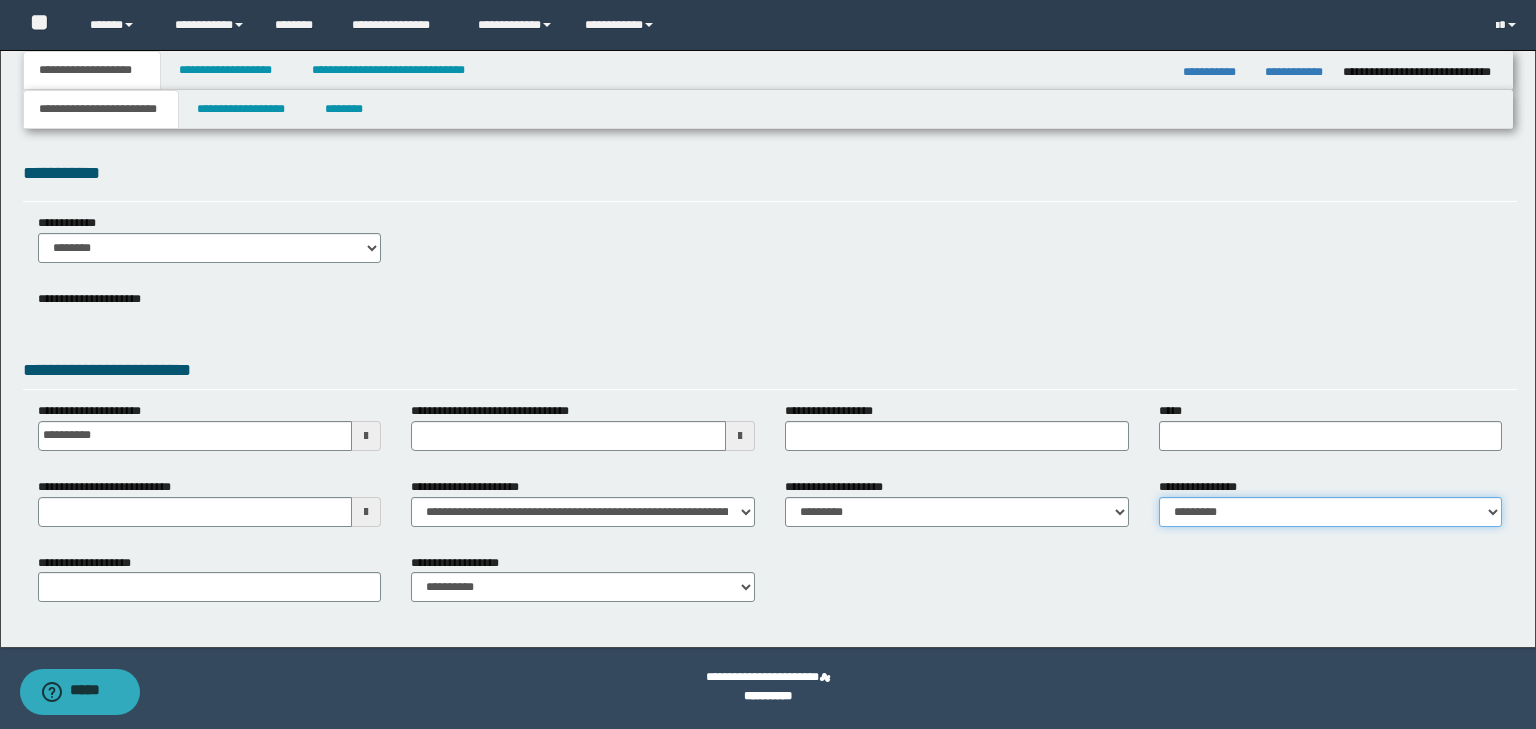 click on "**********" at bounding box center (1331, 512) 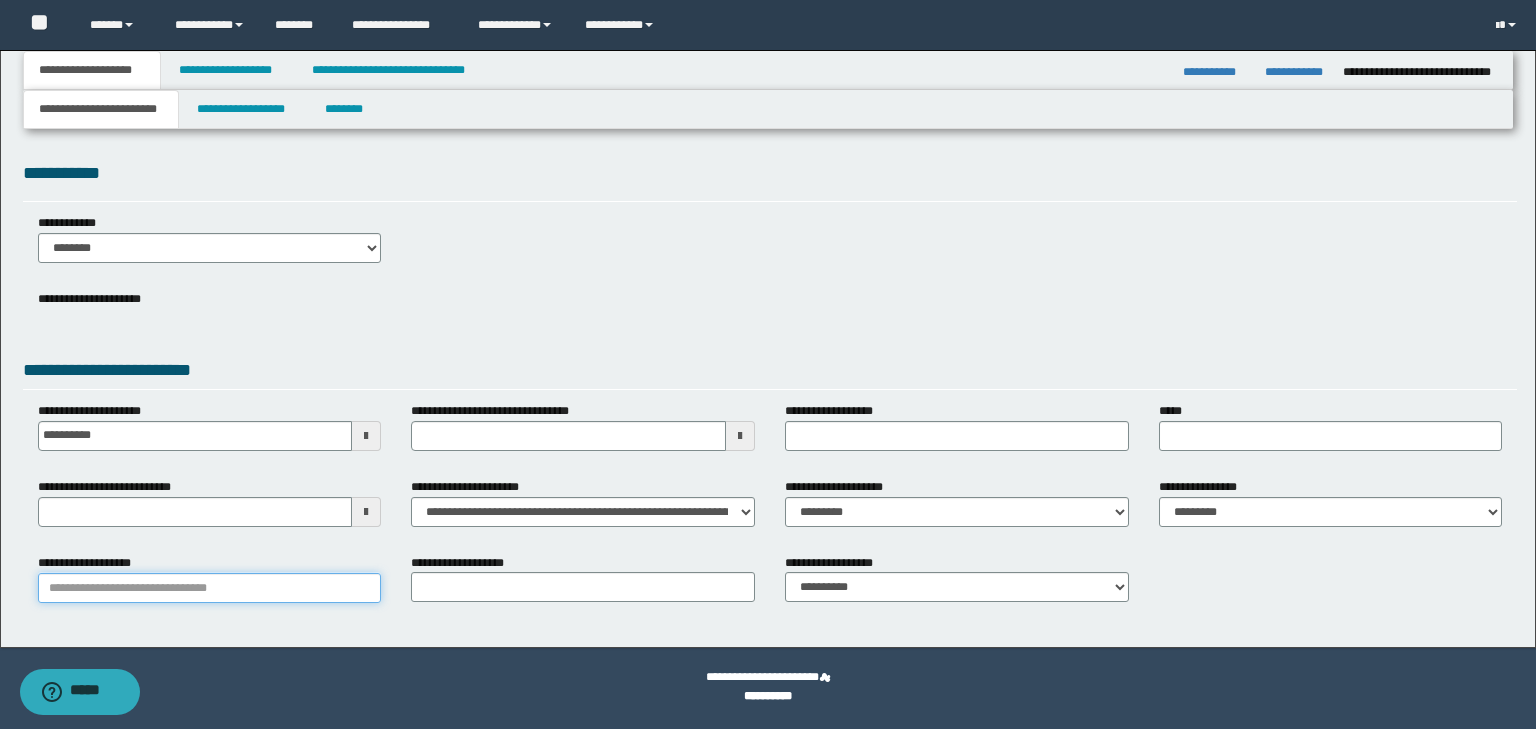 click on "**********" at bounding box center [210, 588] 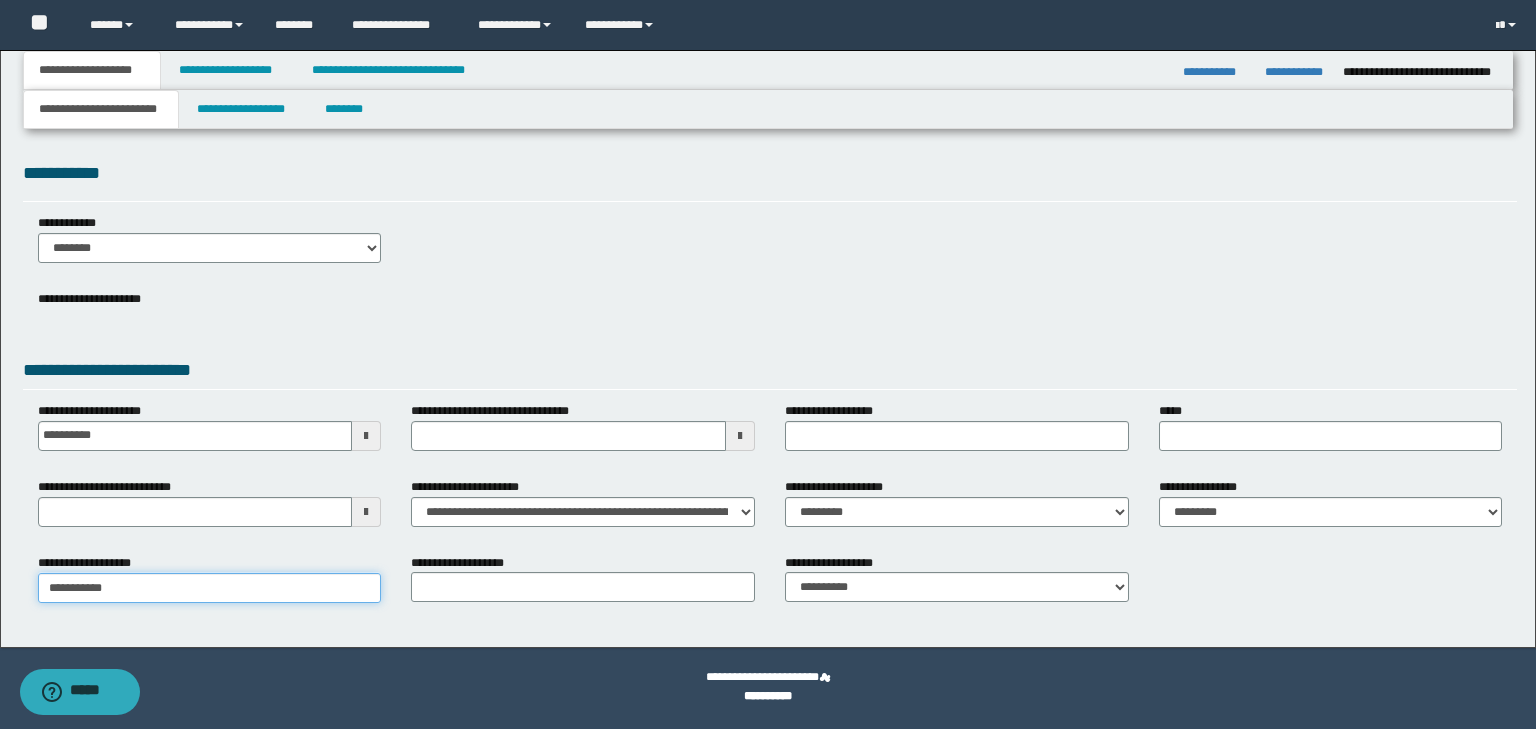 type on "**********" 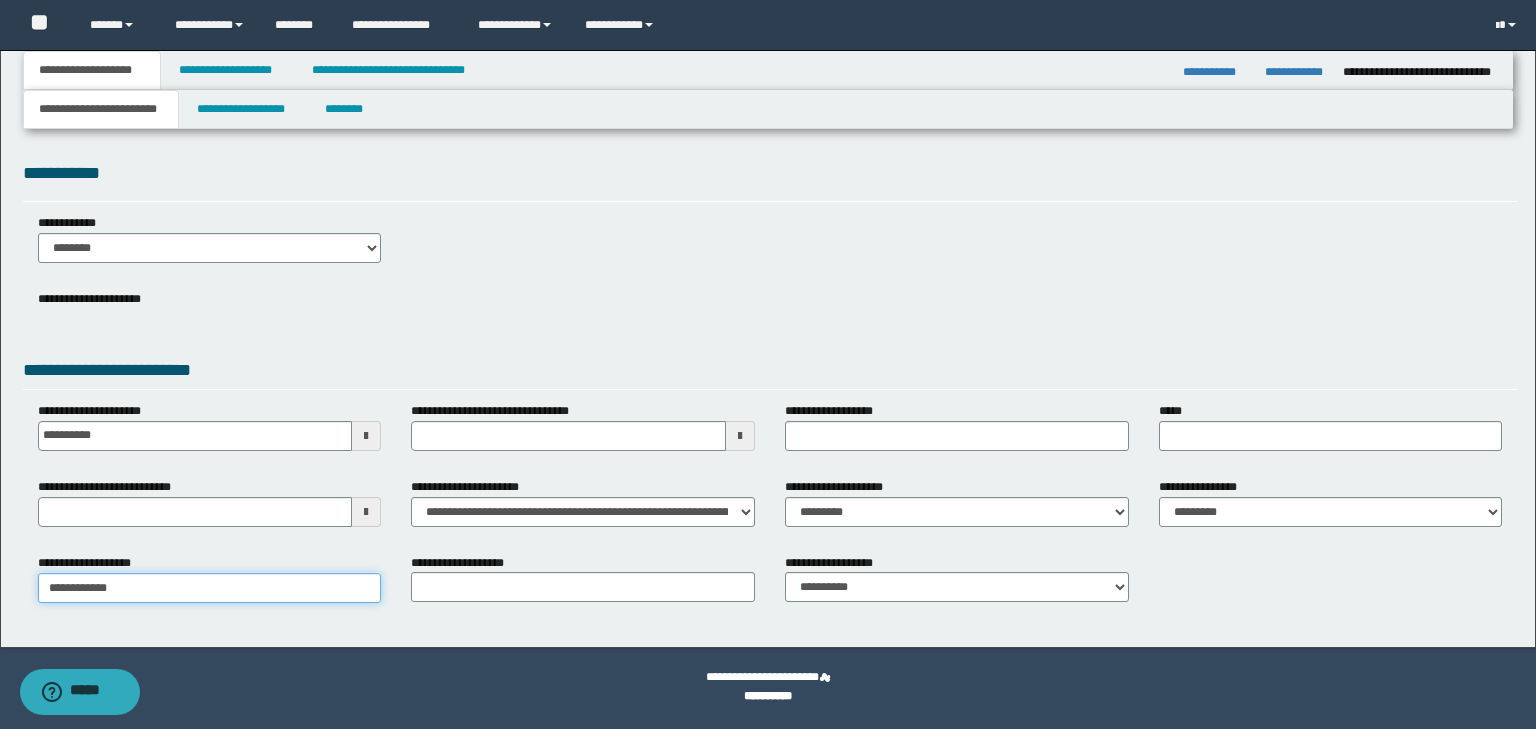type on "**********" 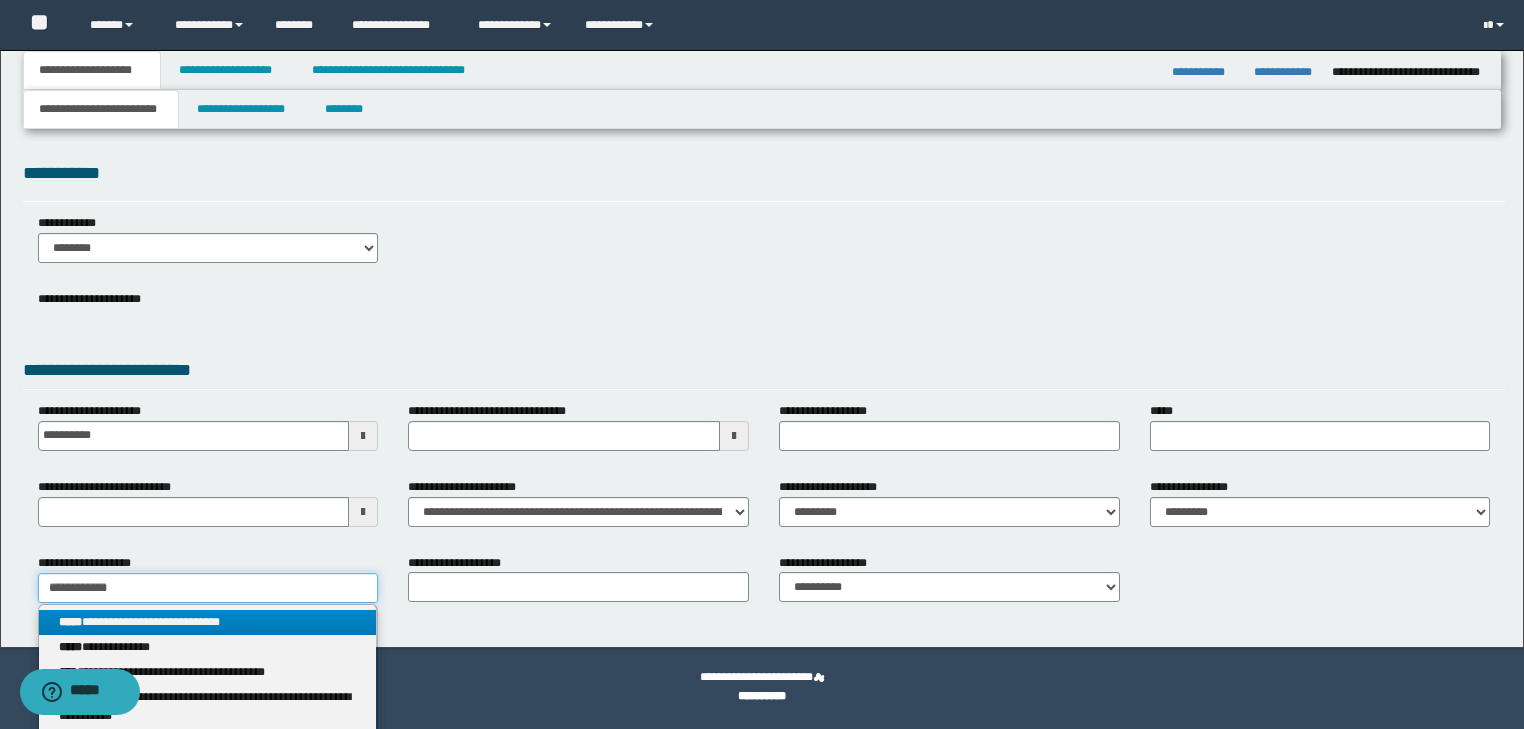 type on "**********" 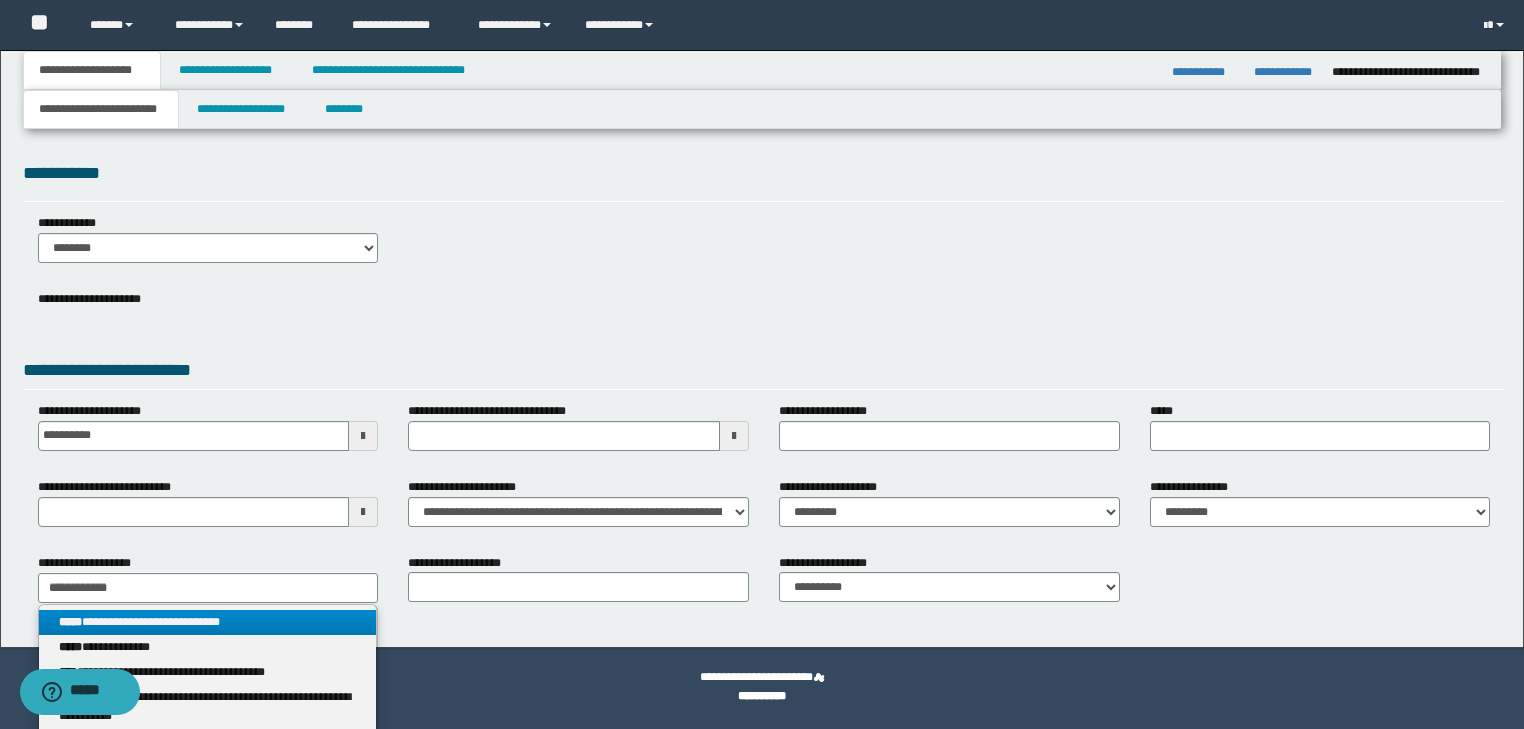 click on "**********" at bounding box center [208, 622] 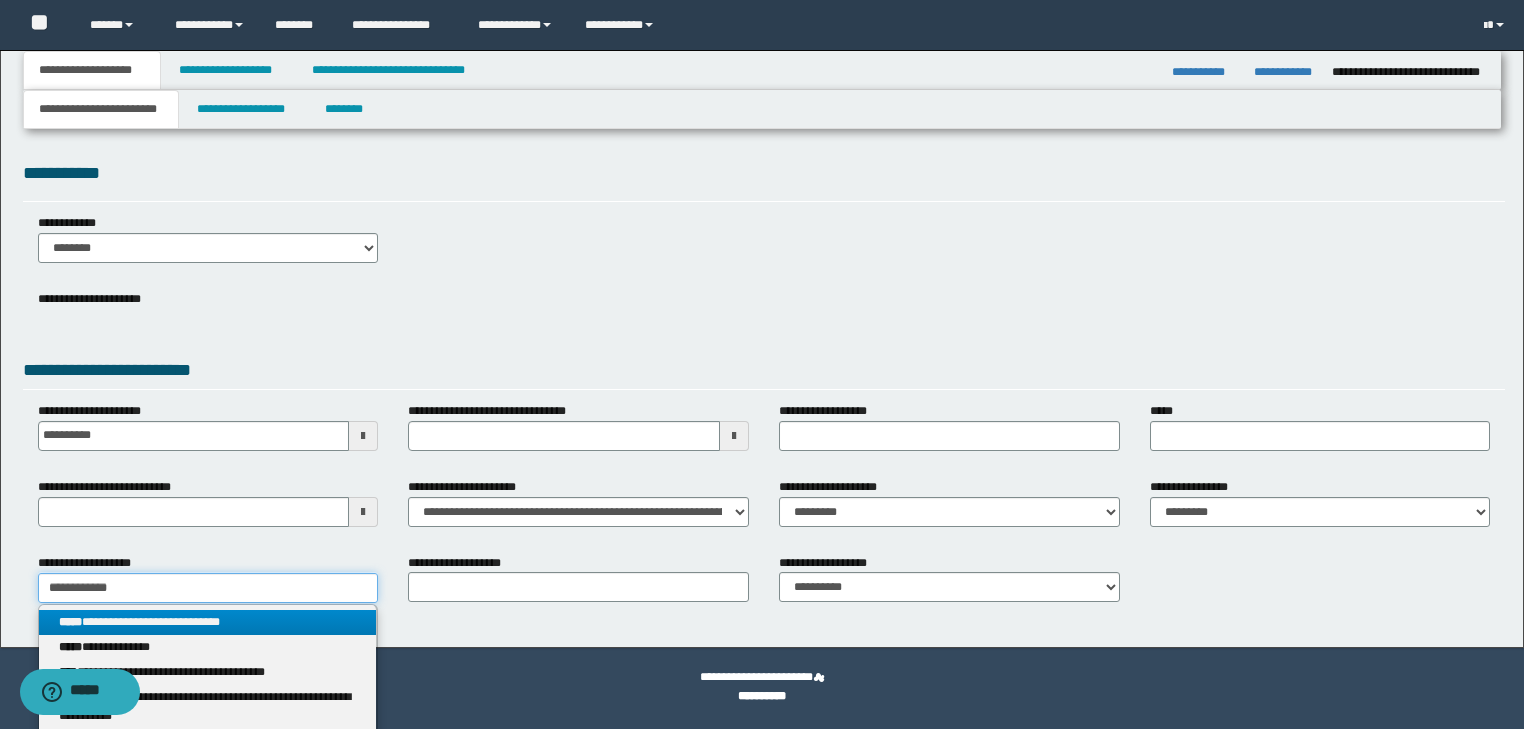 type 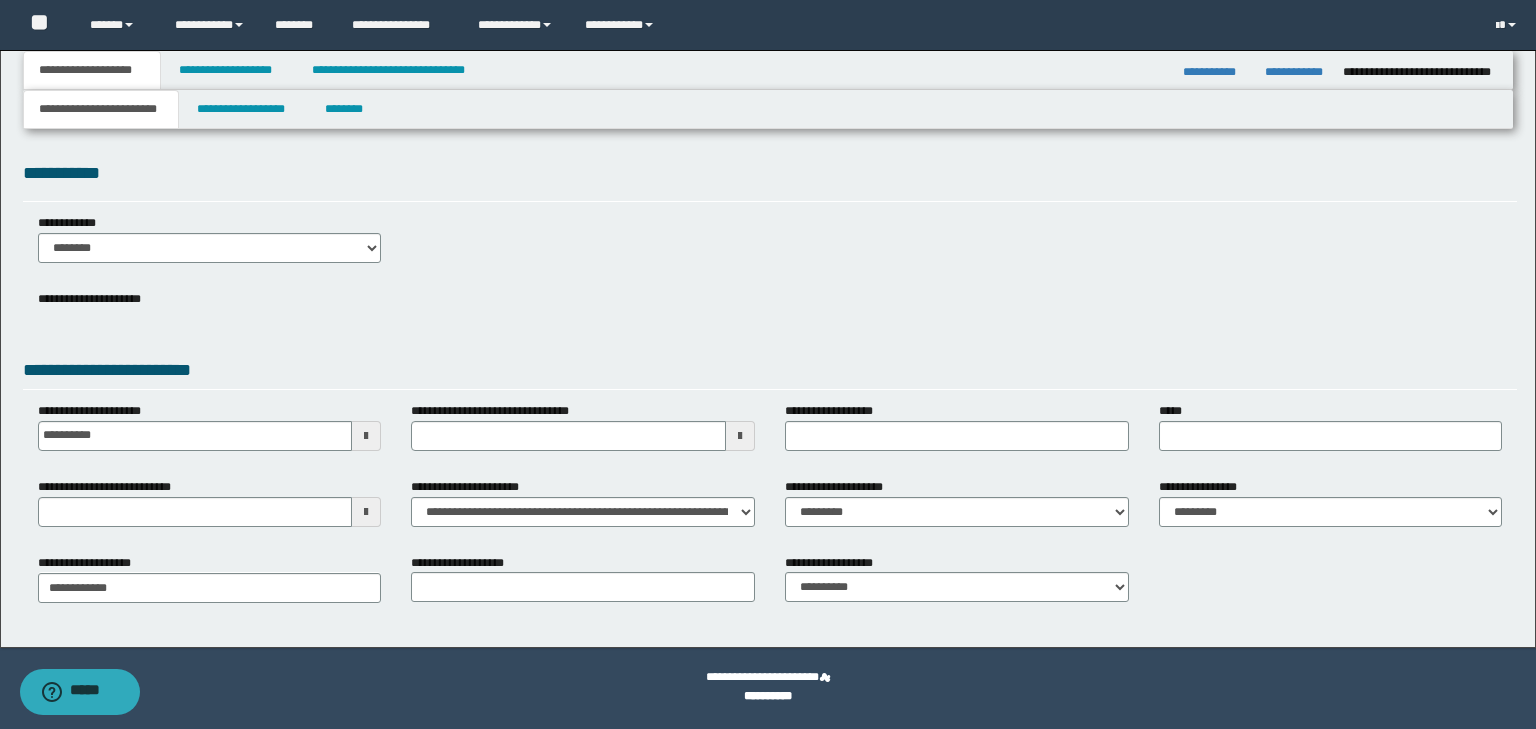 click on "**********" at bounding box center (770, 314) 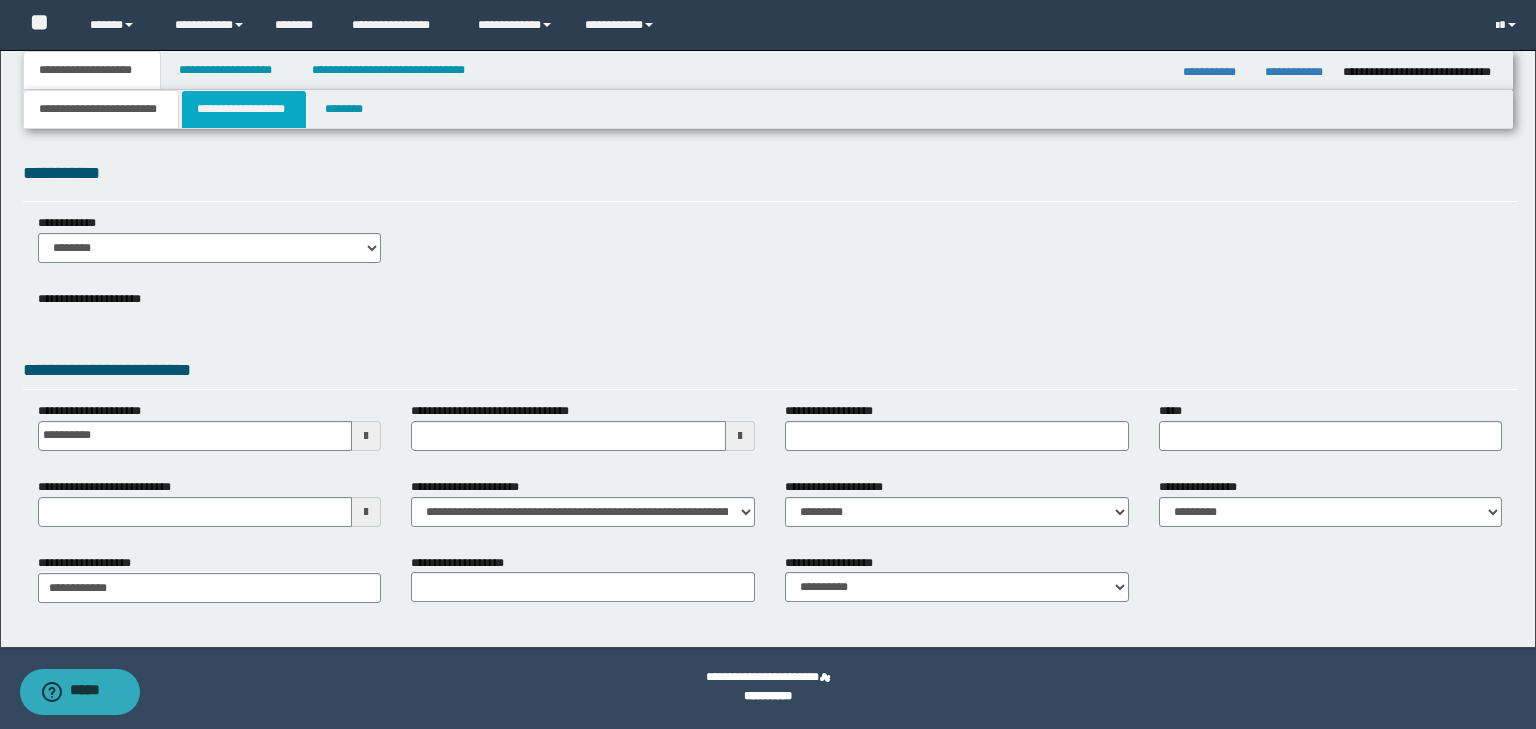 click on "**********" at bounding box center [244, 109] 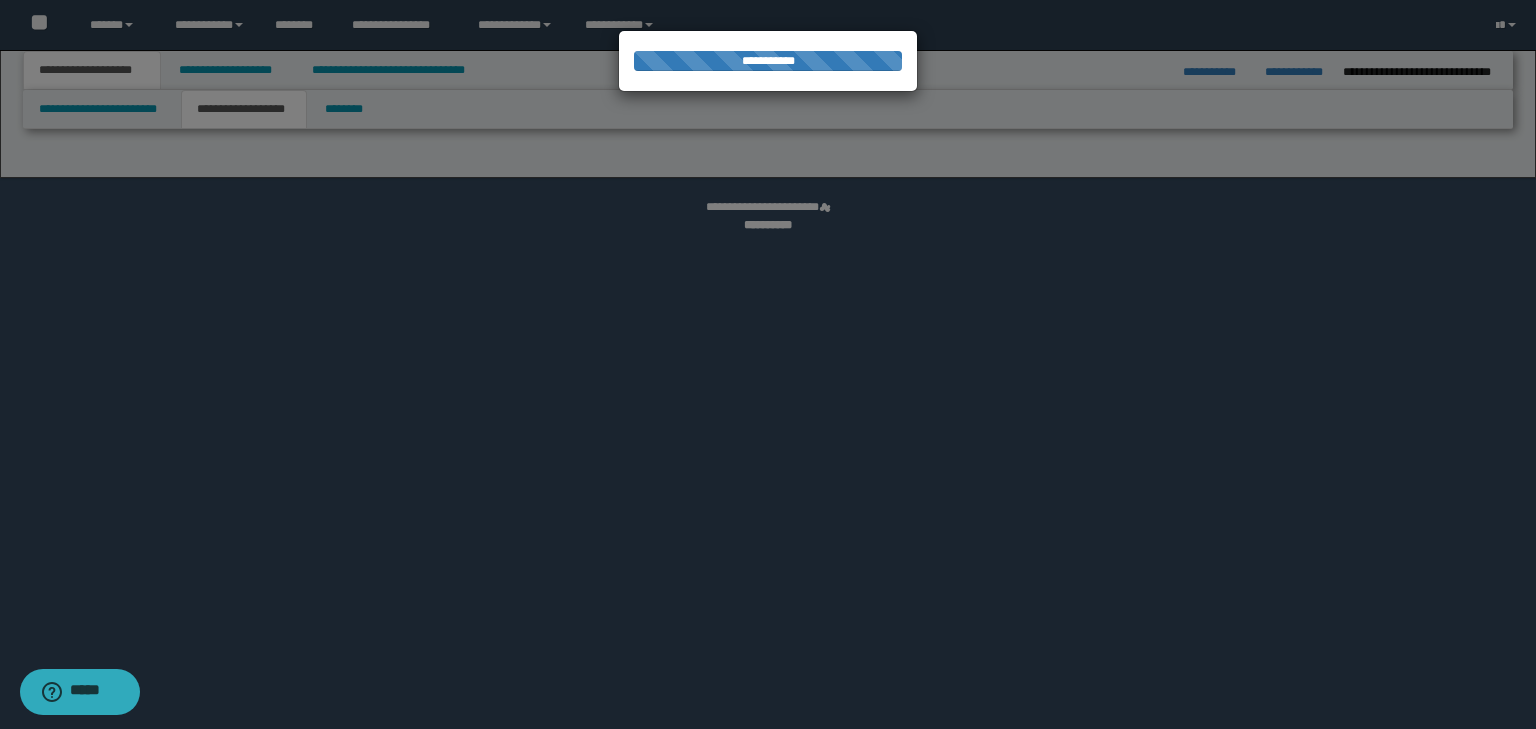 click at bounding box center [768, 364] 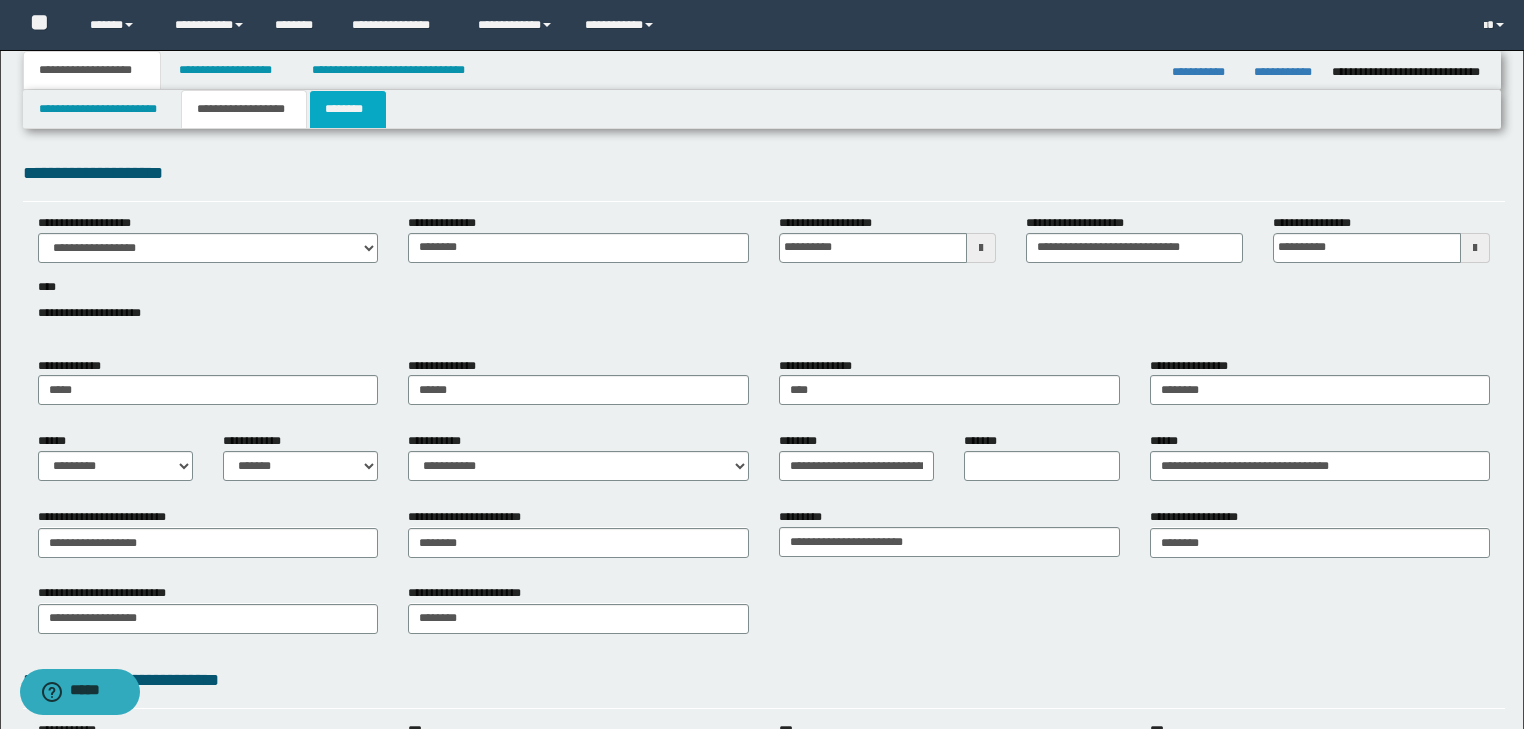click on "********" at bounding box center (348, 109) 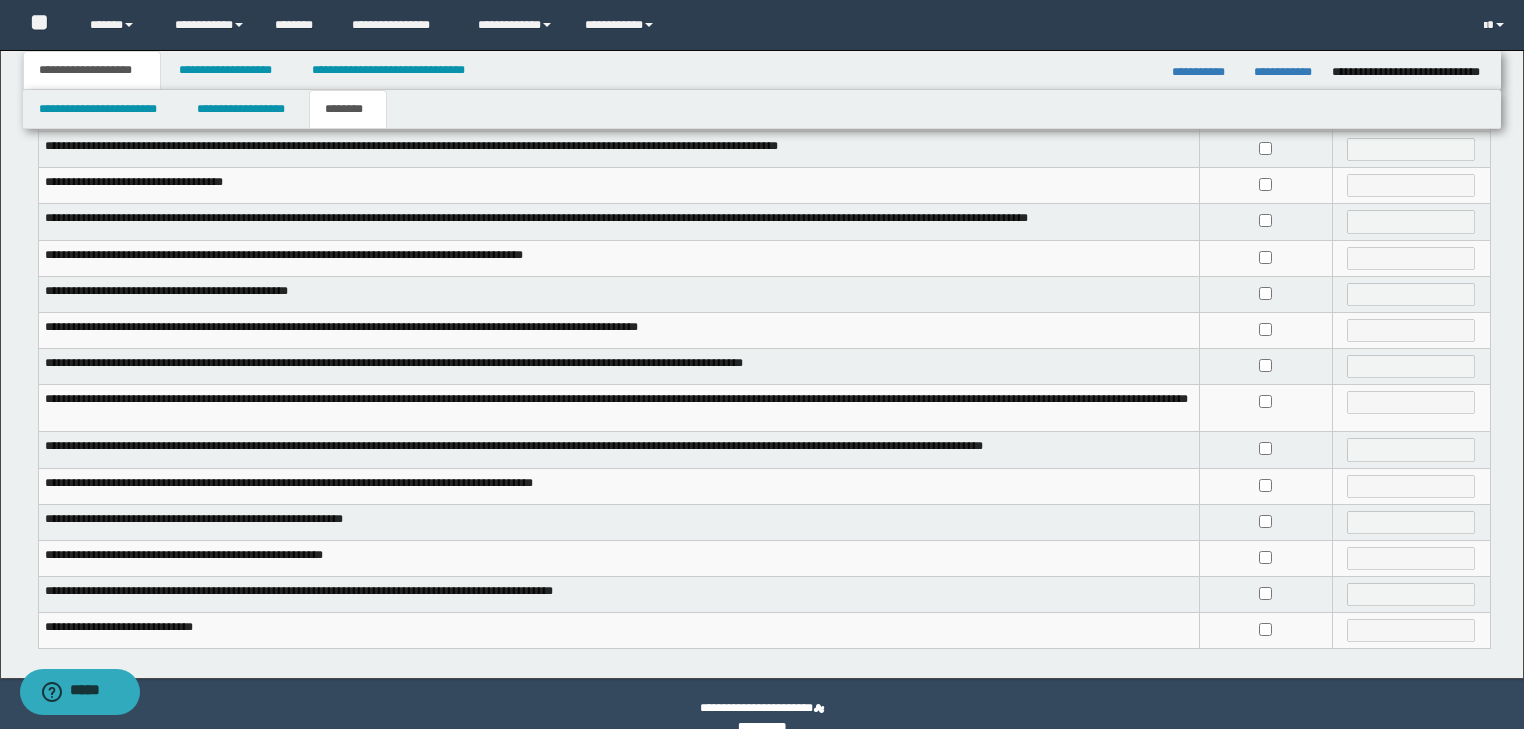 scroll, scrollTop: 380, scrollLeft: 0, axis: vertical 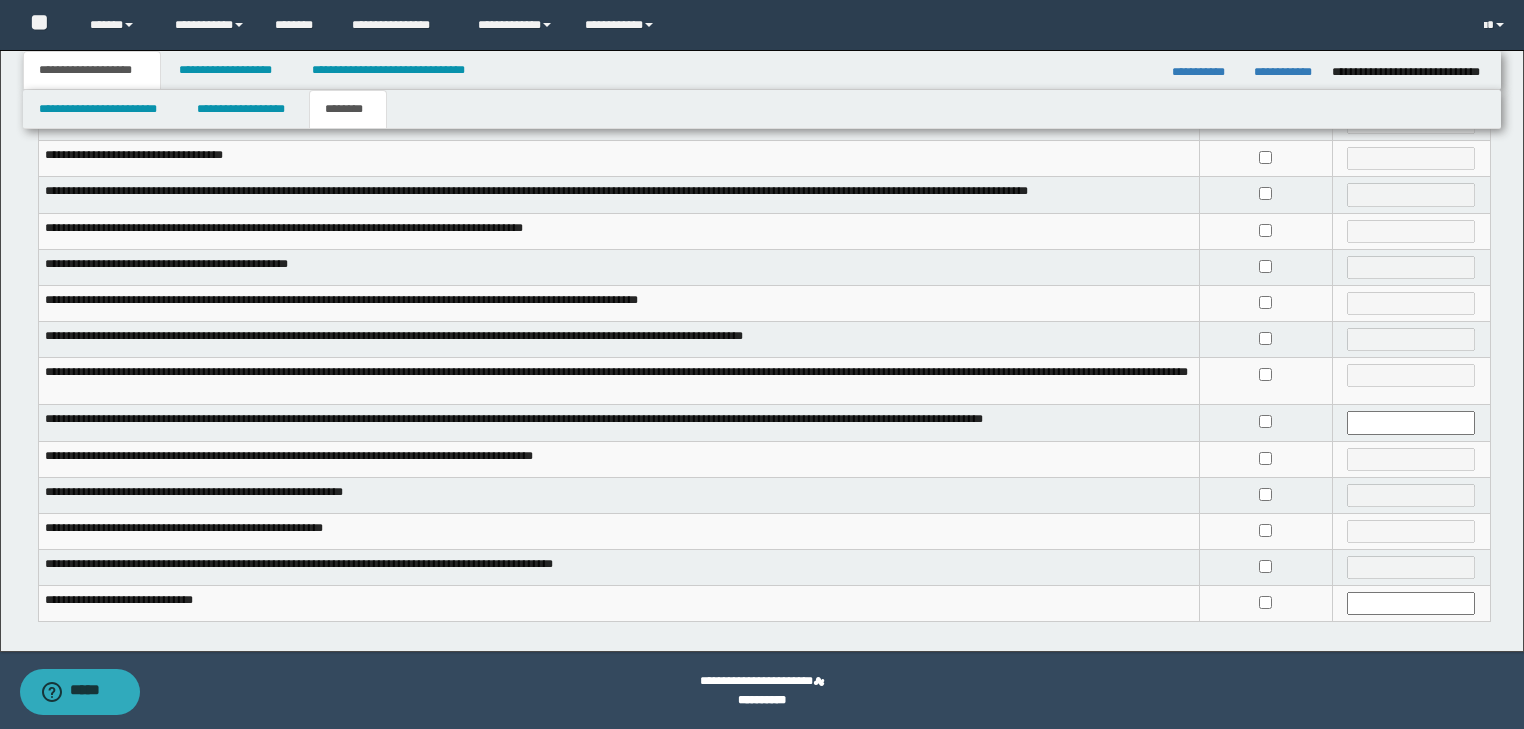 click at bounding box center (1265, 303) 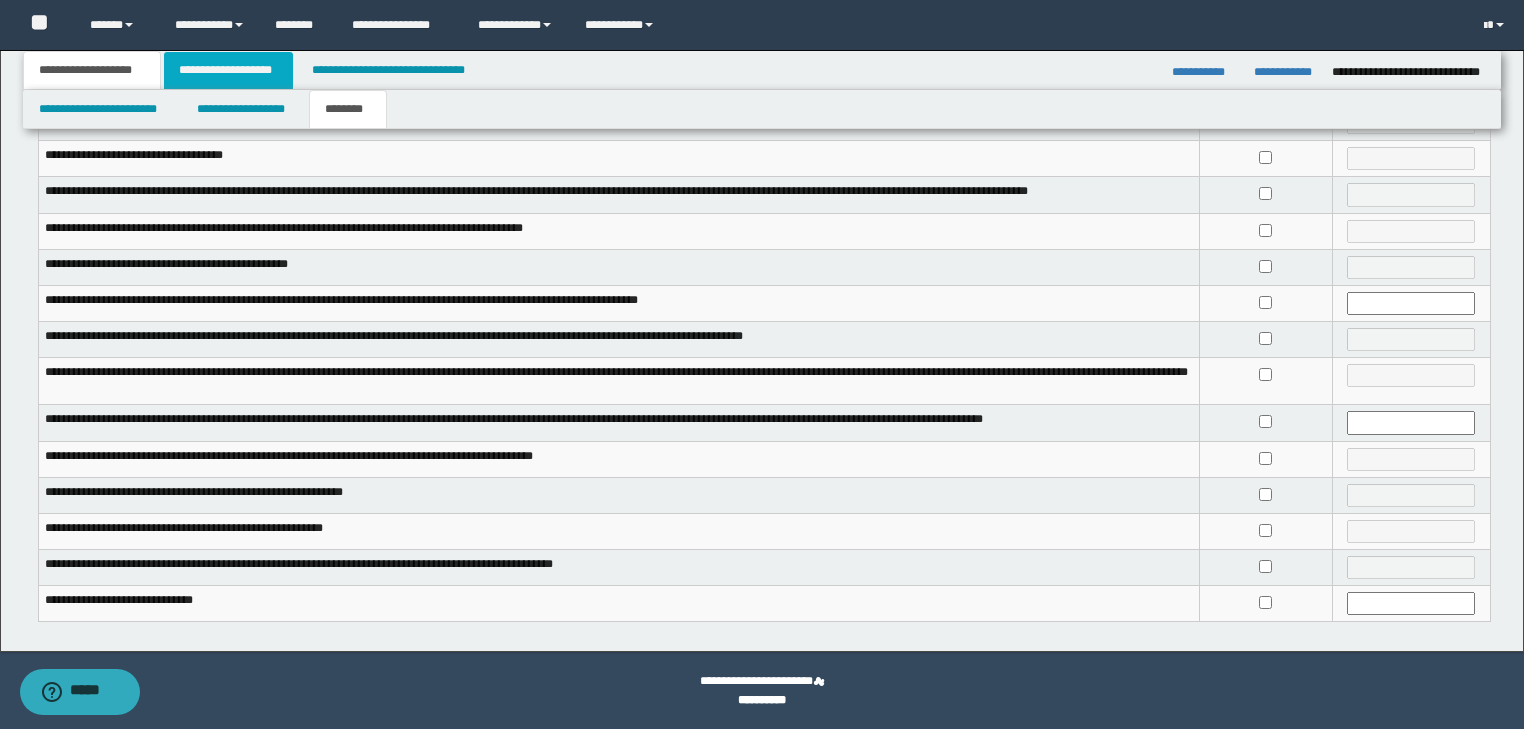 click on "**********" at bounding box center [228, 70] 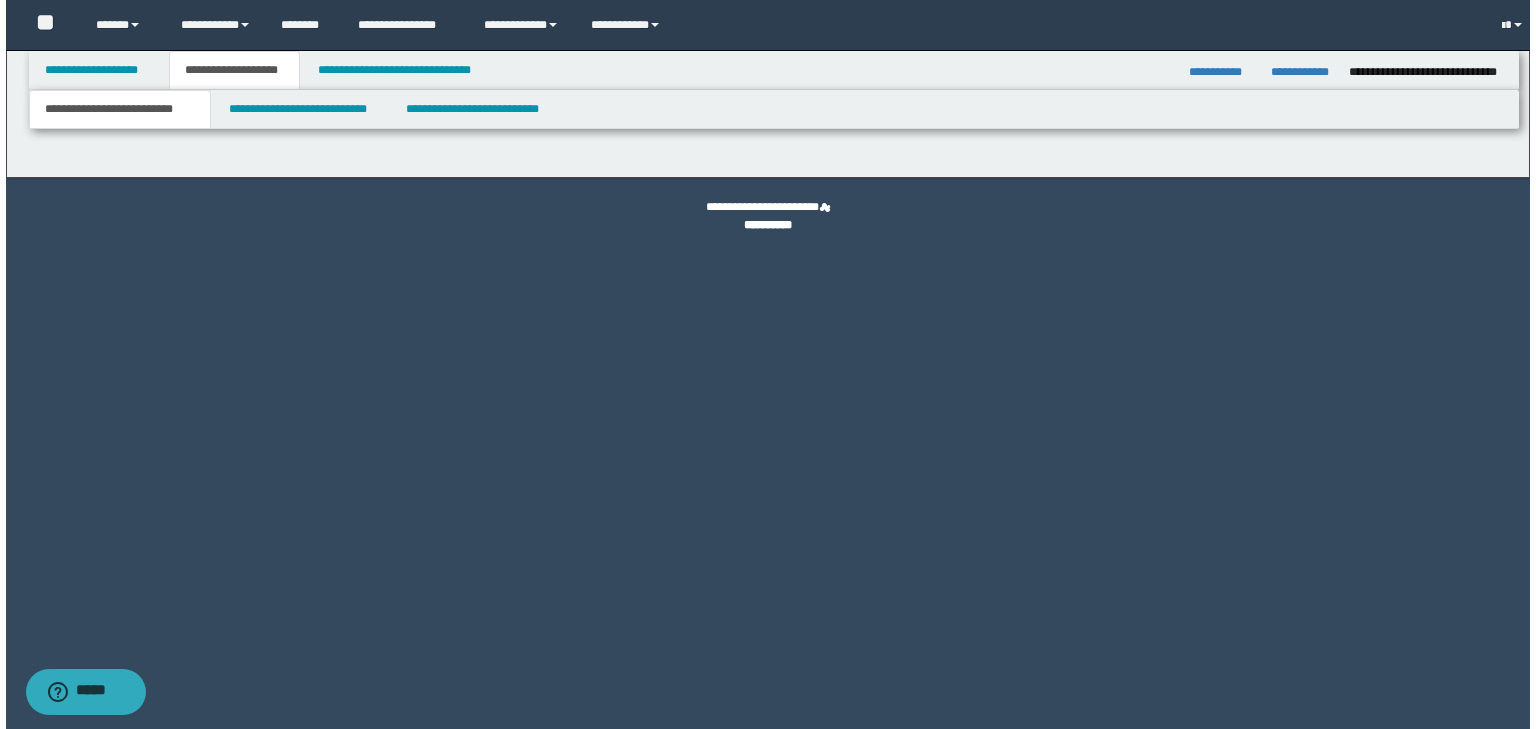 scroll, scrollTop: 0, scrollLeft: 0, axis: both 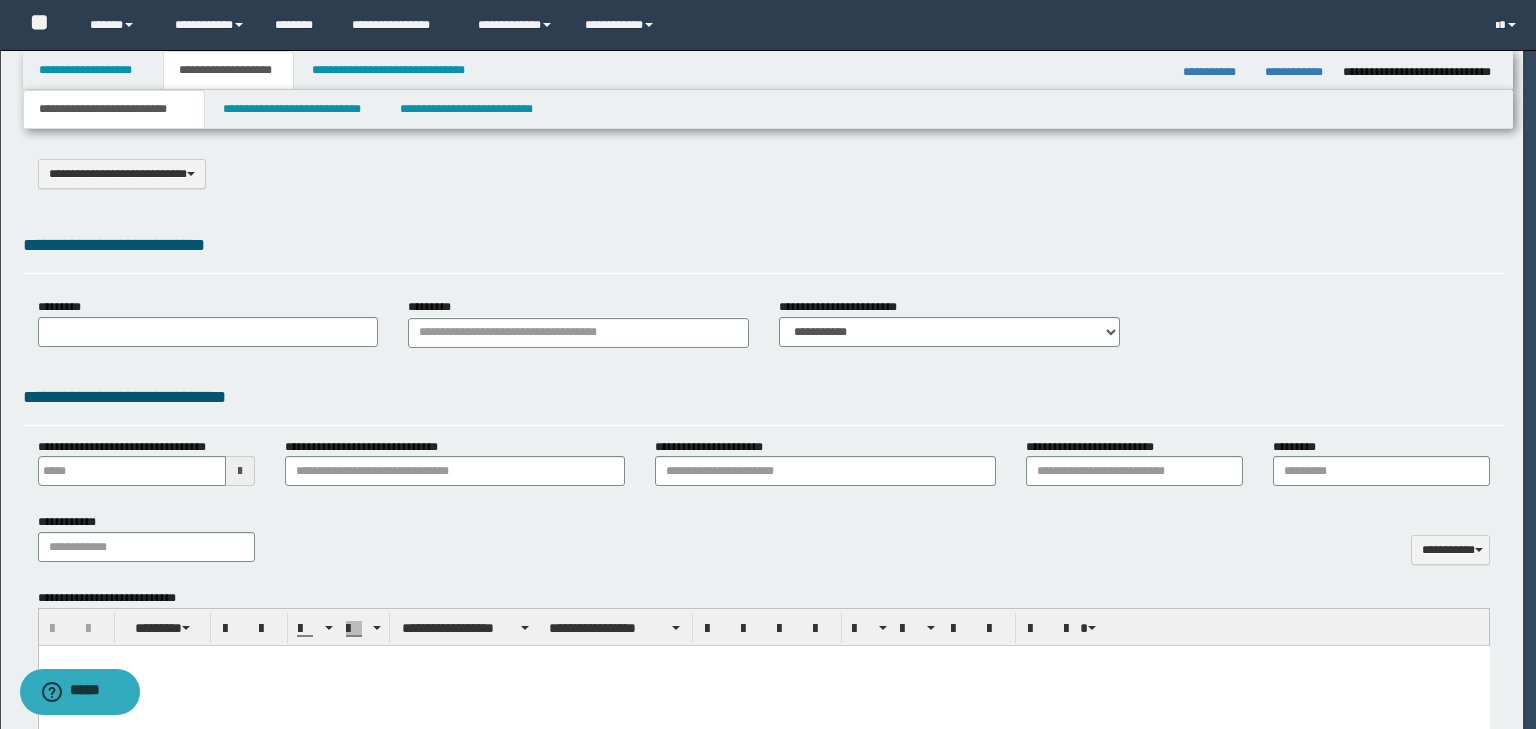 type on "**********" 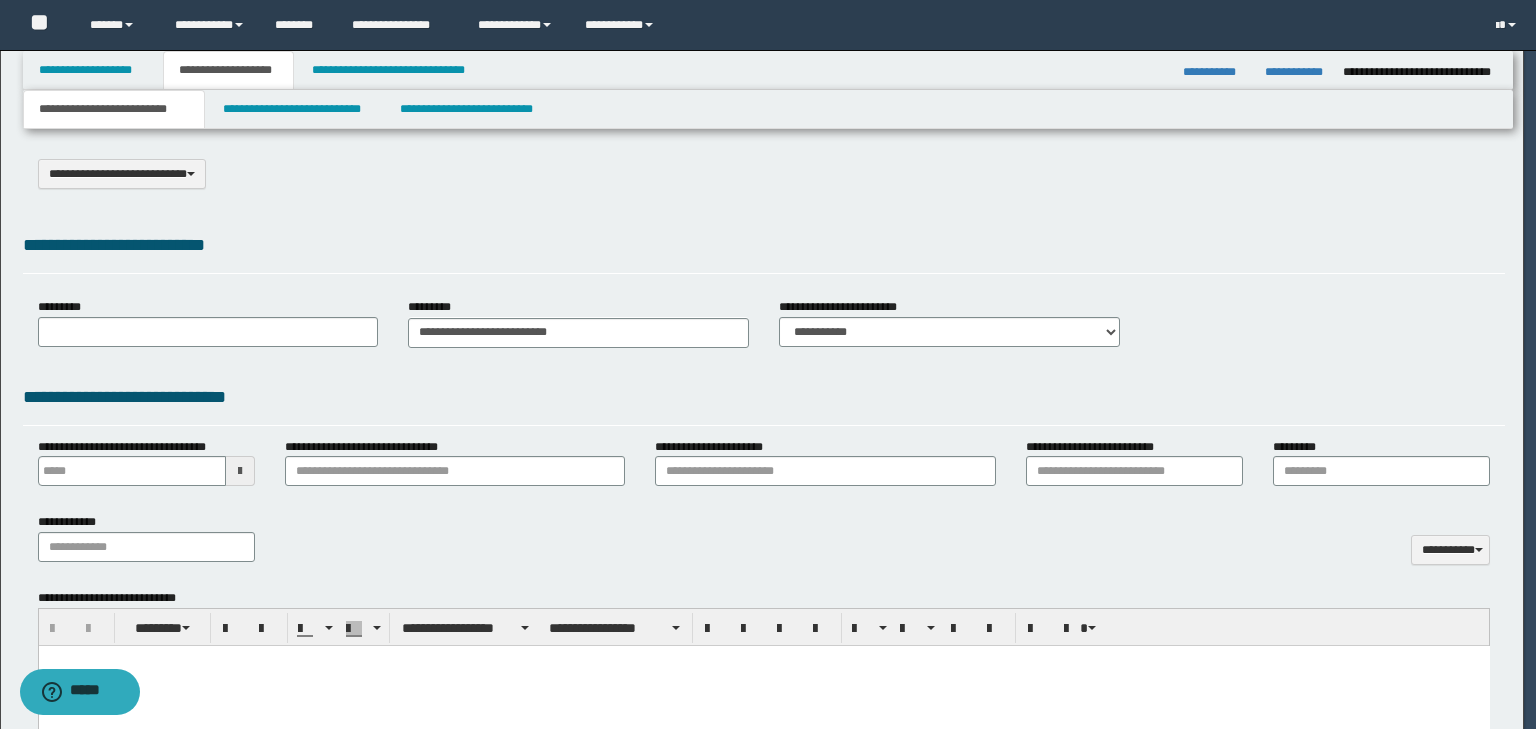 scroll, scrollTop: 0, scrollLeft: 0, axis: both 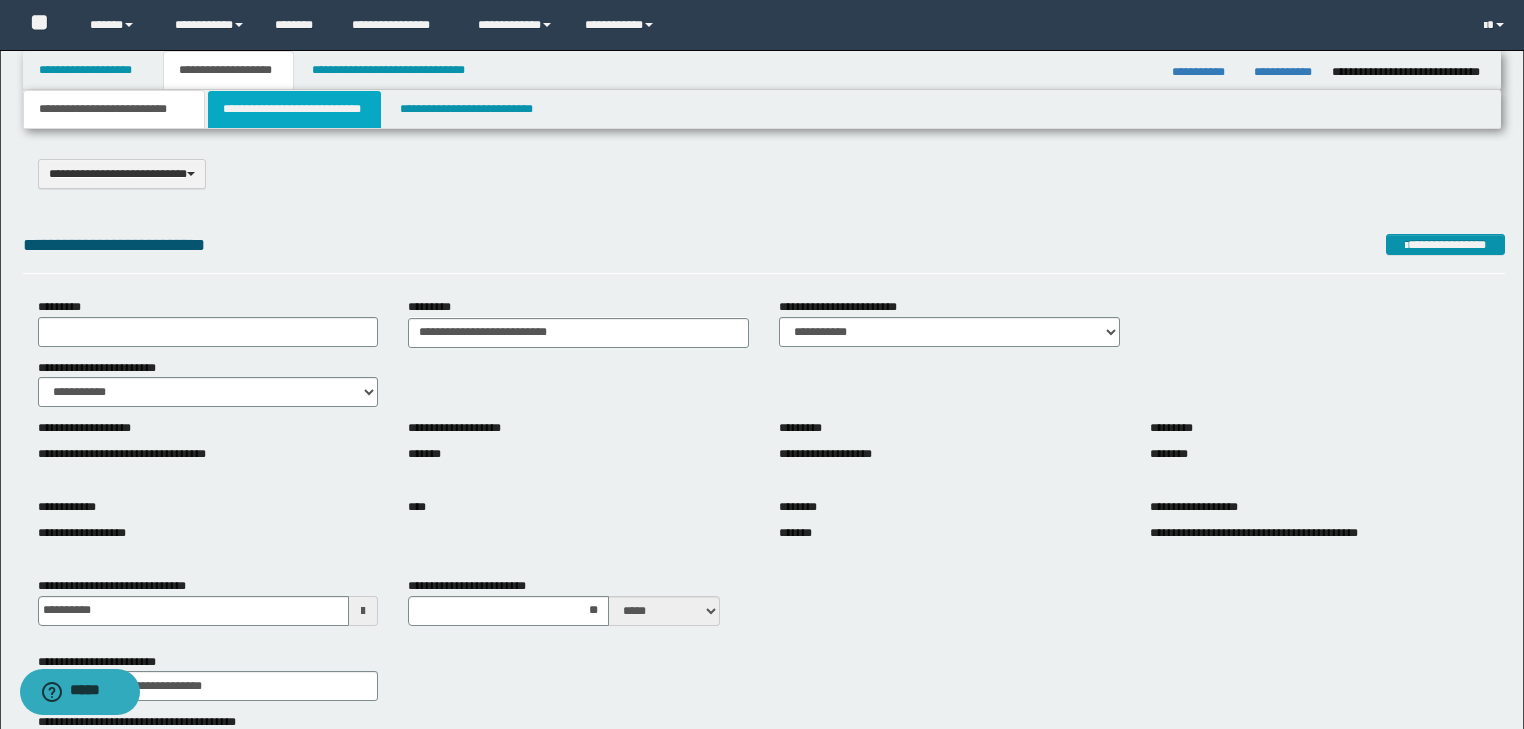 click on "**********" at bounding box center [294, 109] 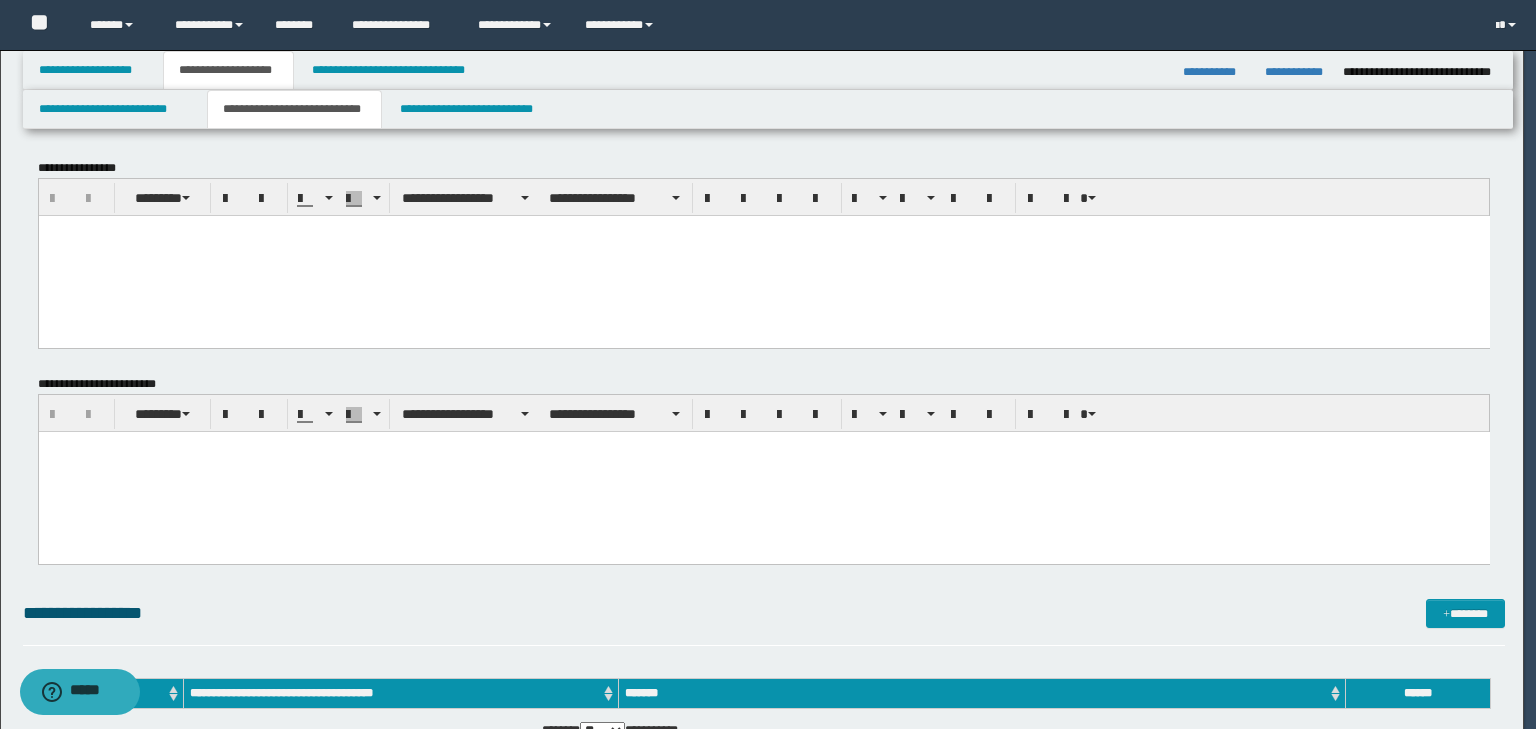 scroll, scrollTop: 0, scrollLeft: 0, axis: both 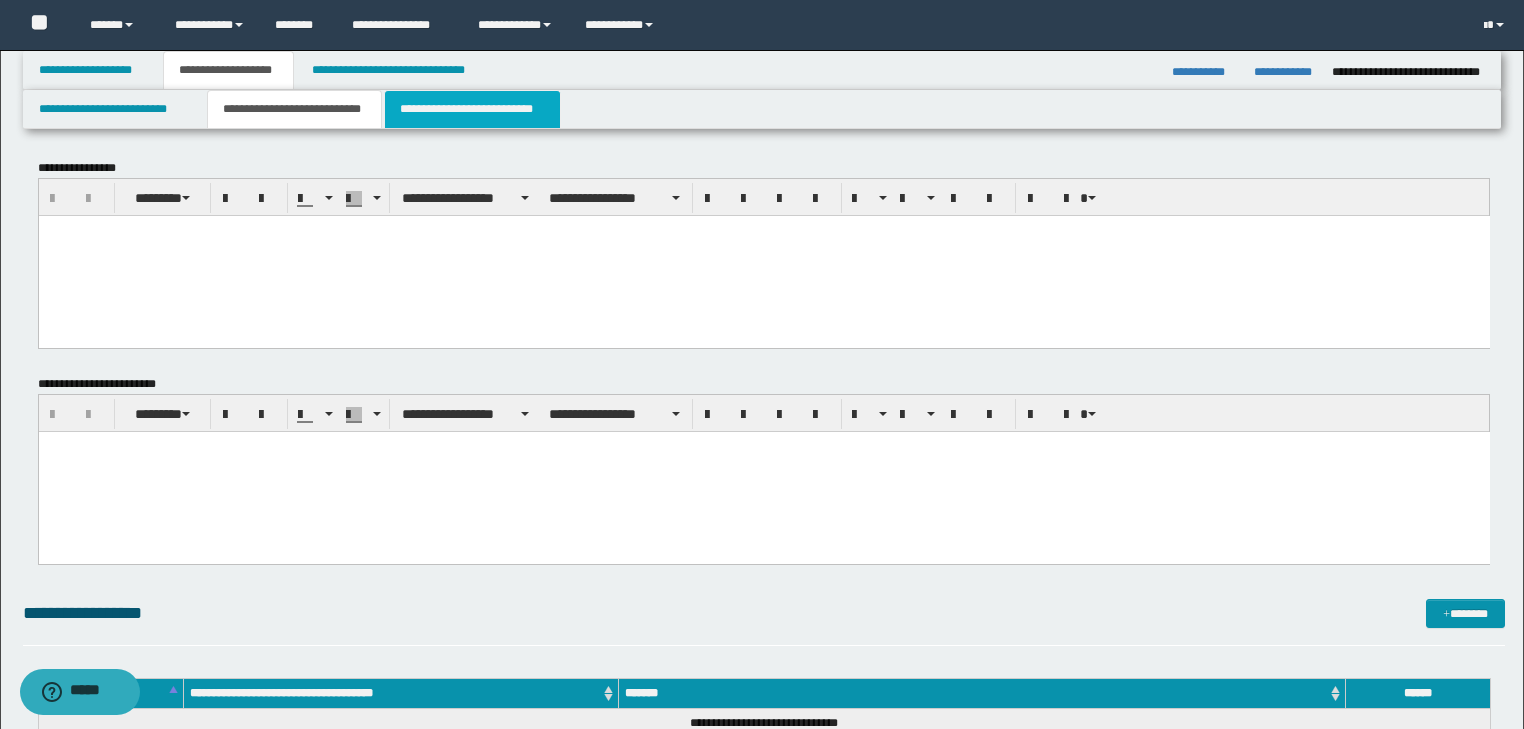 click on "**********" at bounding box center (472, 109) 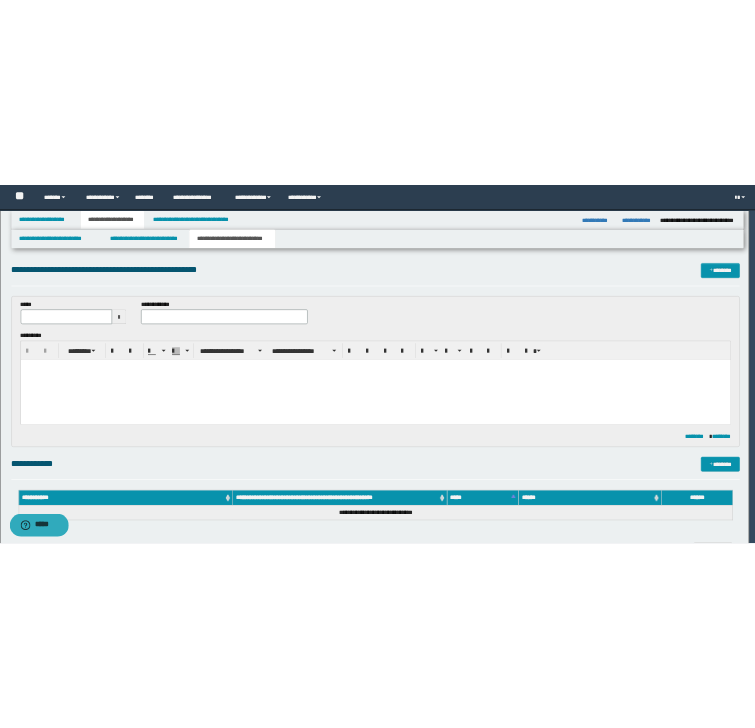 scroll, scrollTop: 0, scrollLeft: 0, axis: both 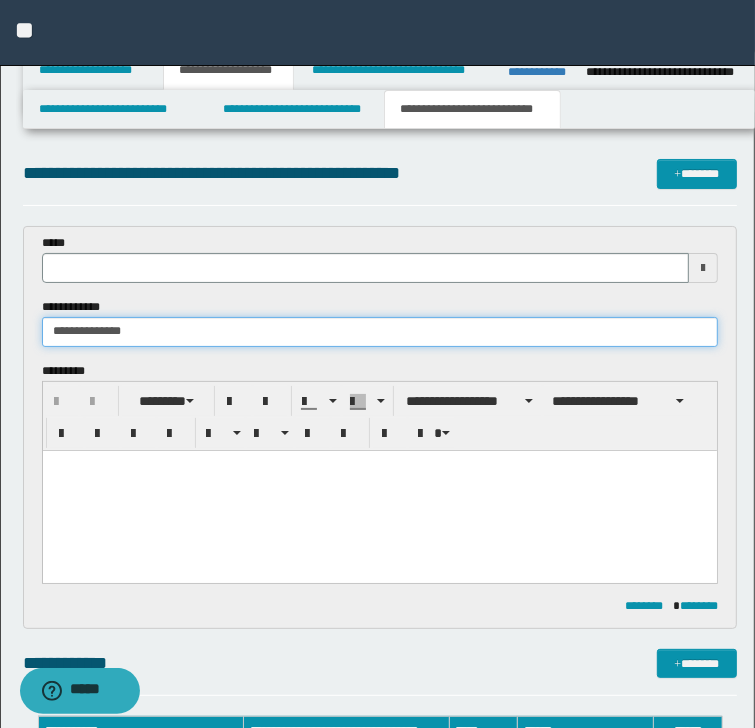 type on "**********" 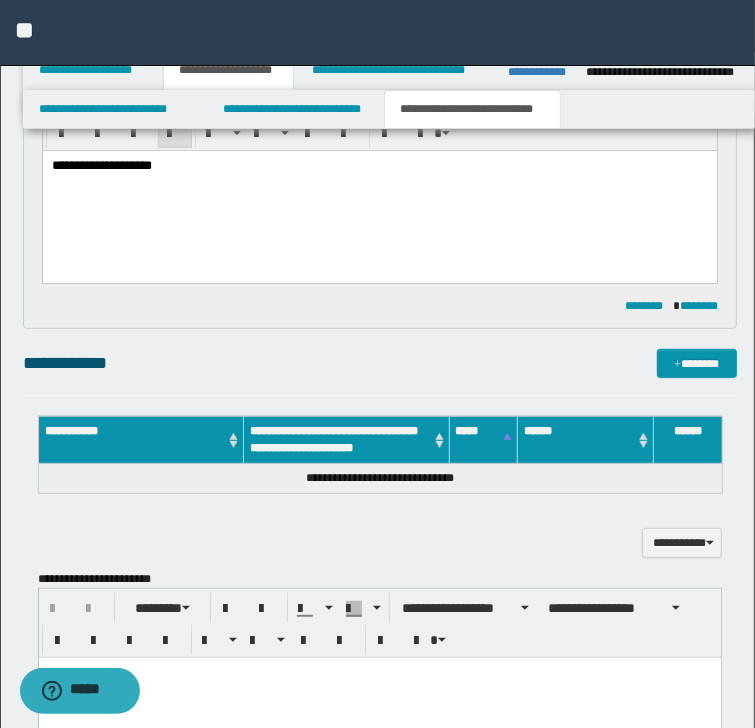 scroll, scrollTop: 400, scrollLeft: 0, axis: vertical 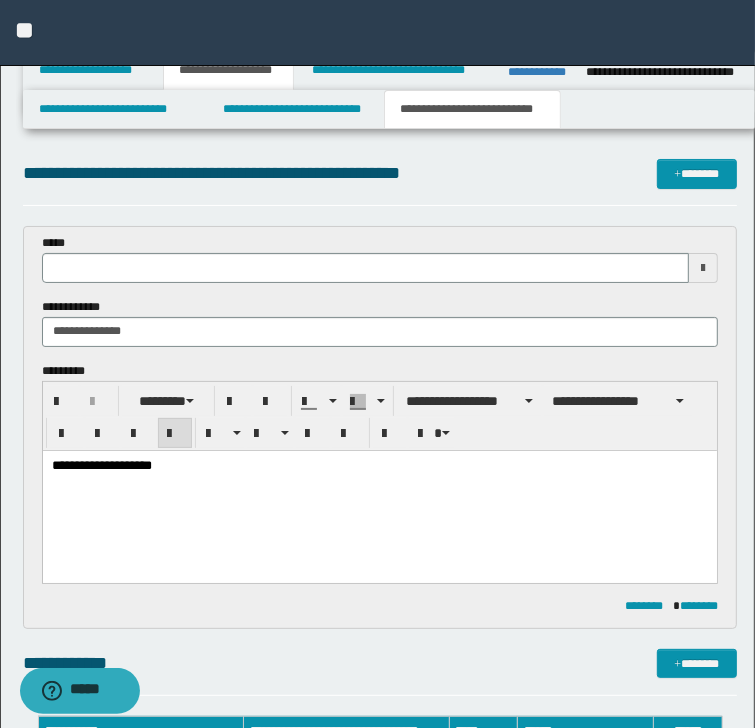 type 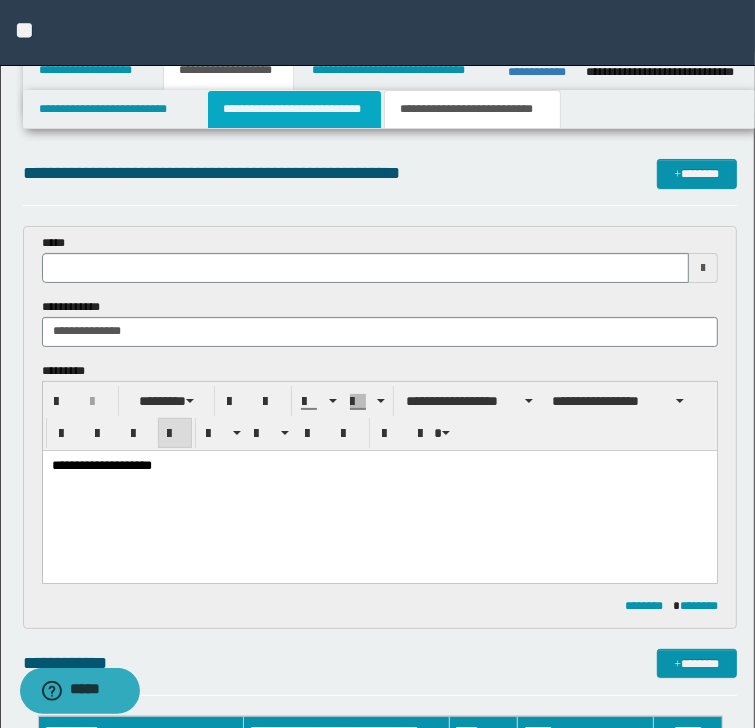 click on "**********" at bounding box center [294, 109] 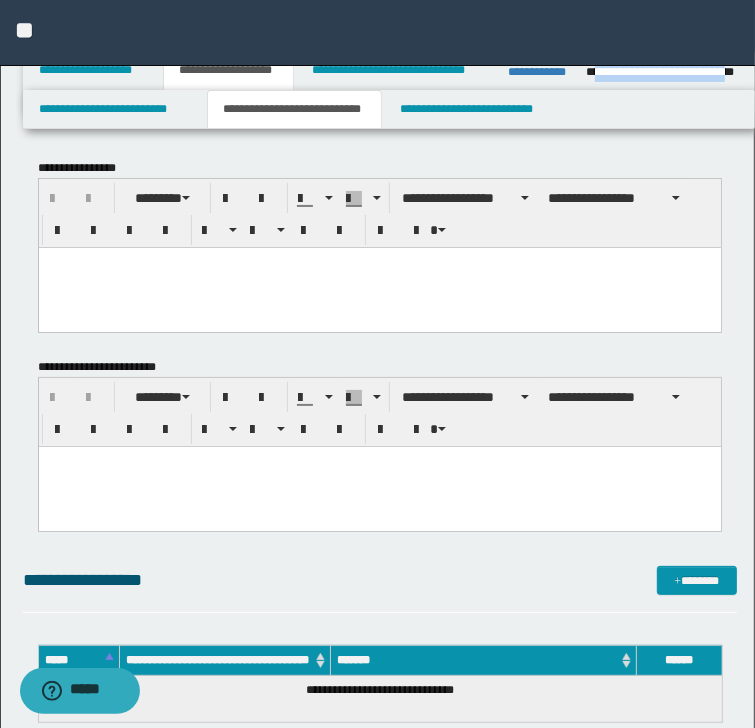 drag, startPoint x: 594, startPoint y: 74, endPoint x: 736, endPoint y: 76, distance: 142.01408 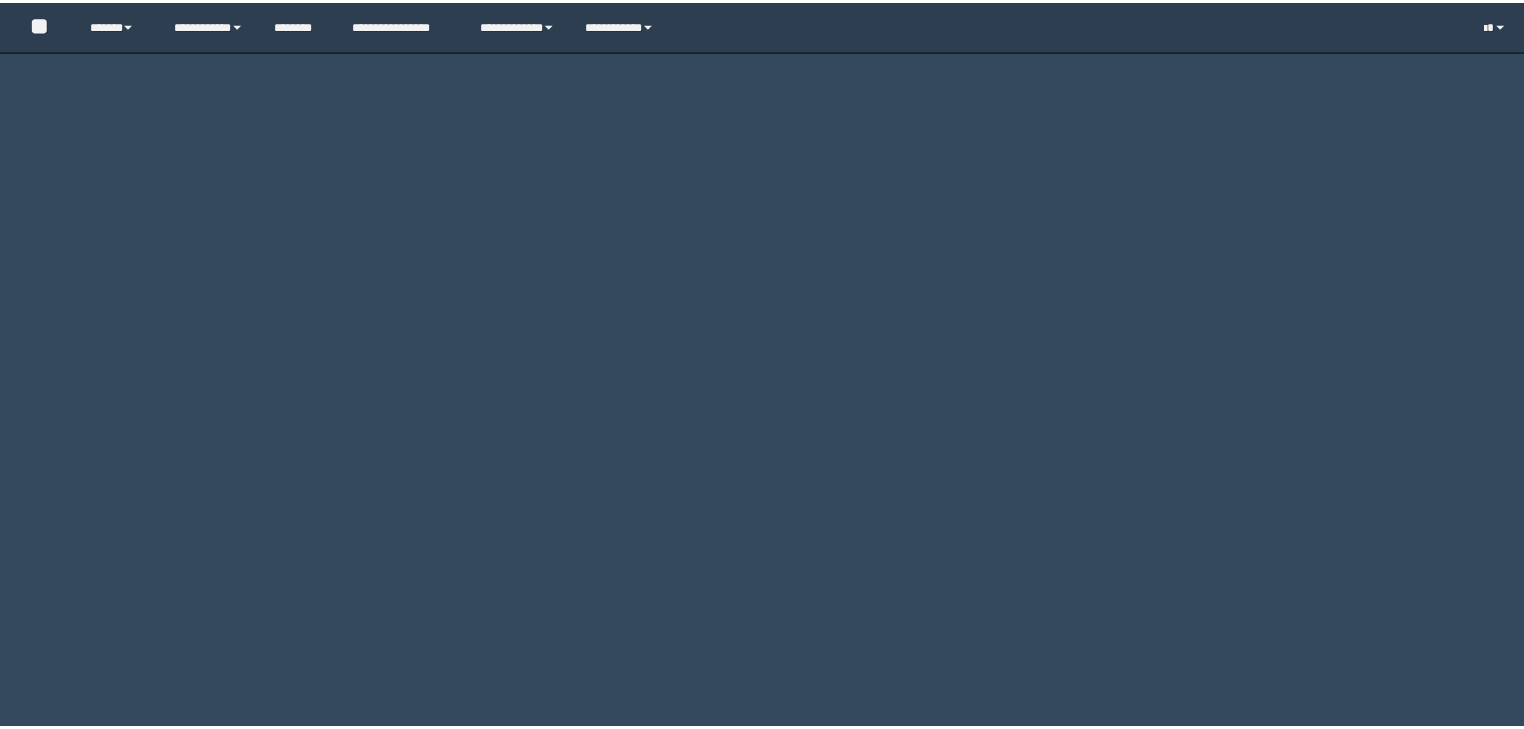 scroll, scrollTop: 0, scrollLeft: 0, axis: both 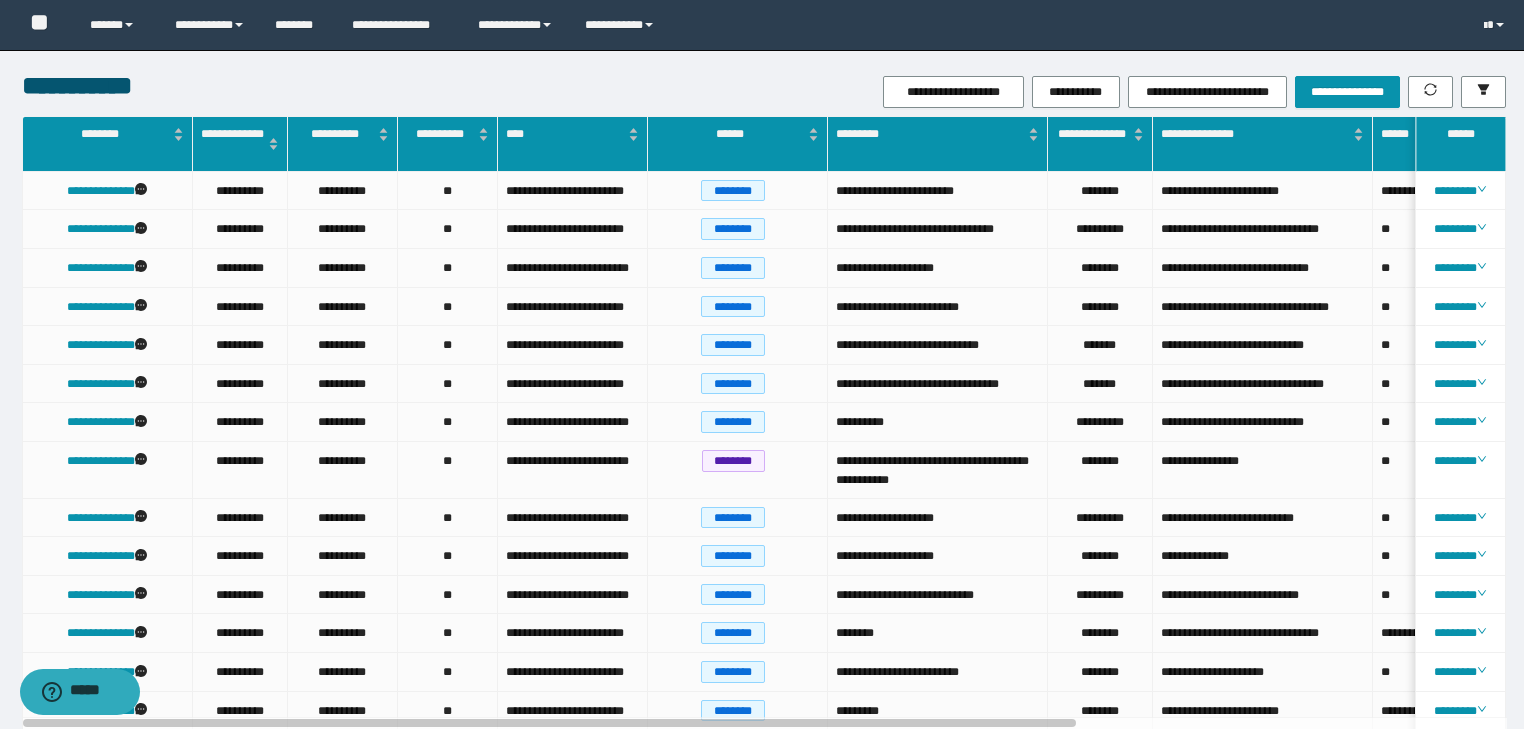 click on "**********" at bounding box center (762, 1137) 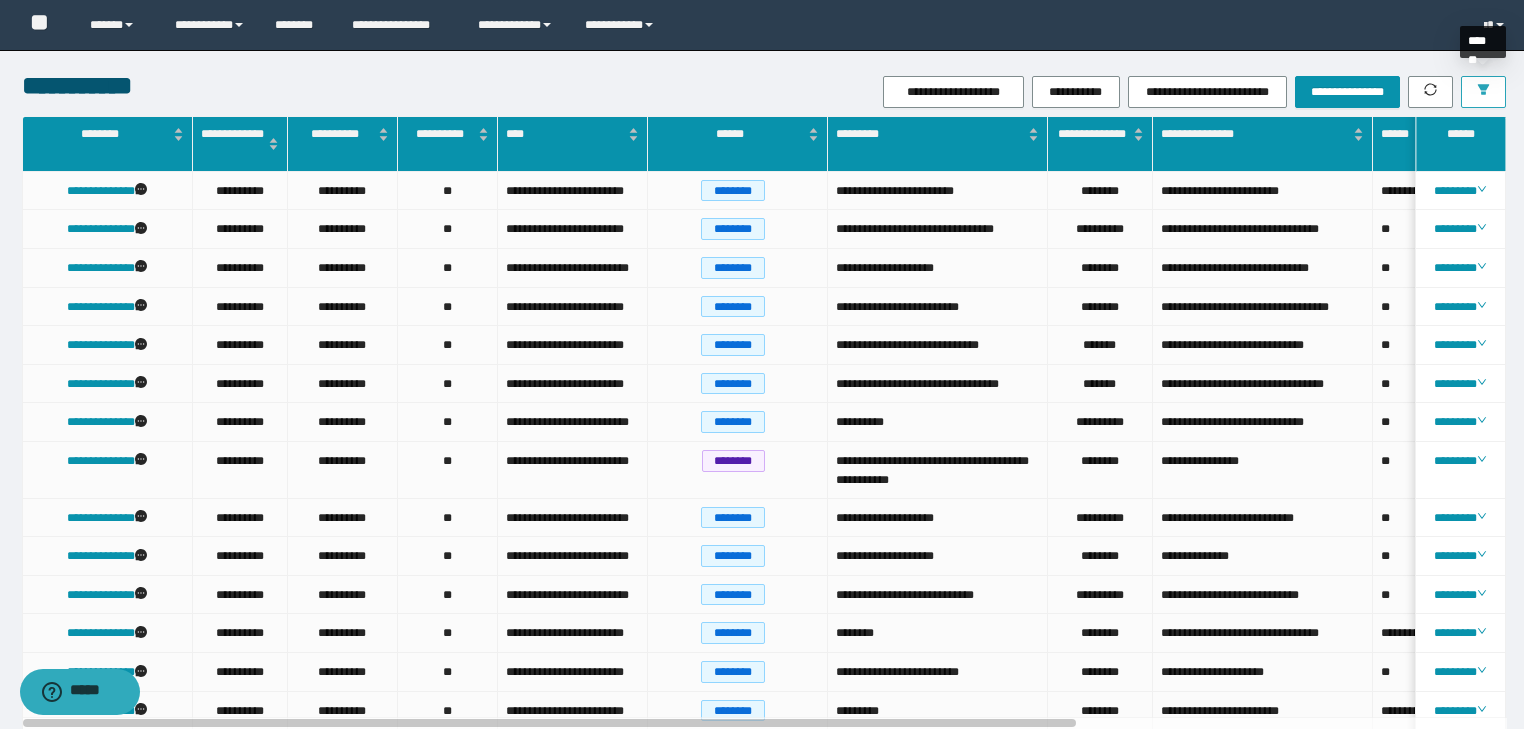 click at bounding box center (1483, 92) 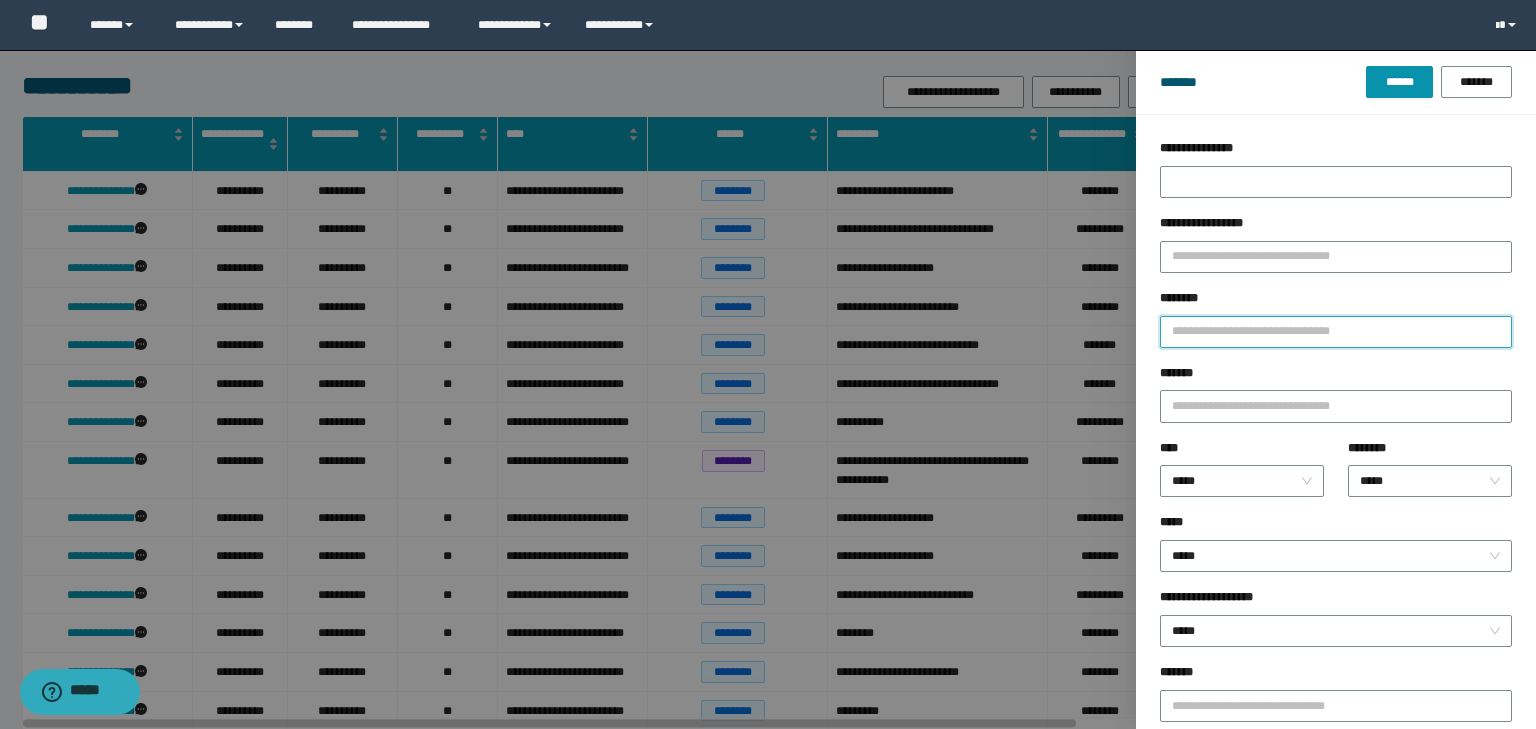 click on "********" at bounding box center [1336, 332] 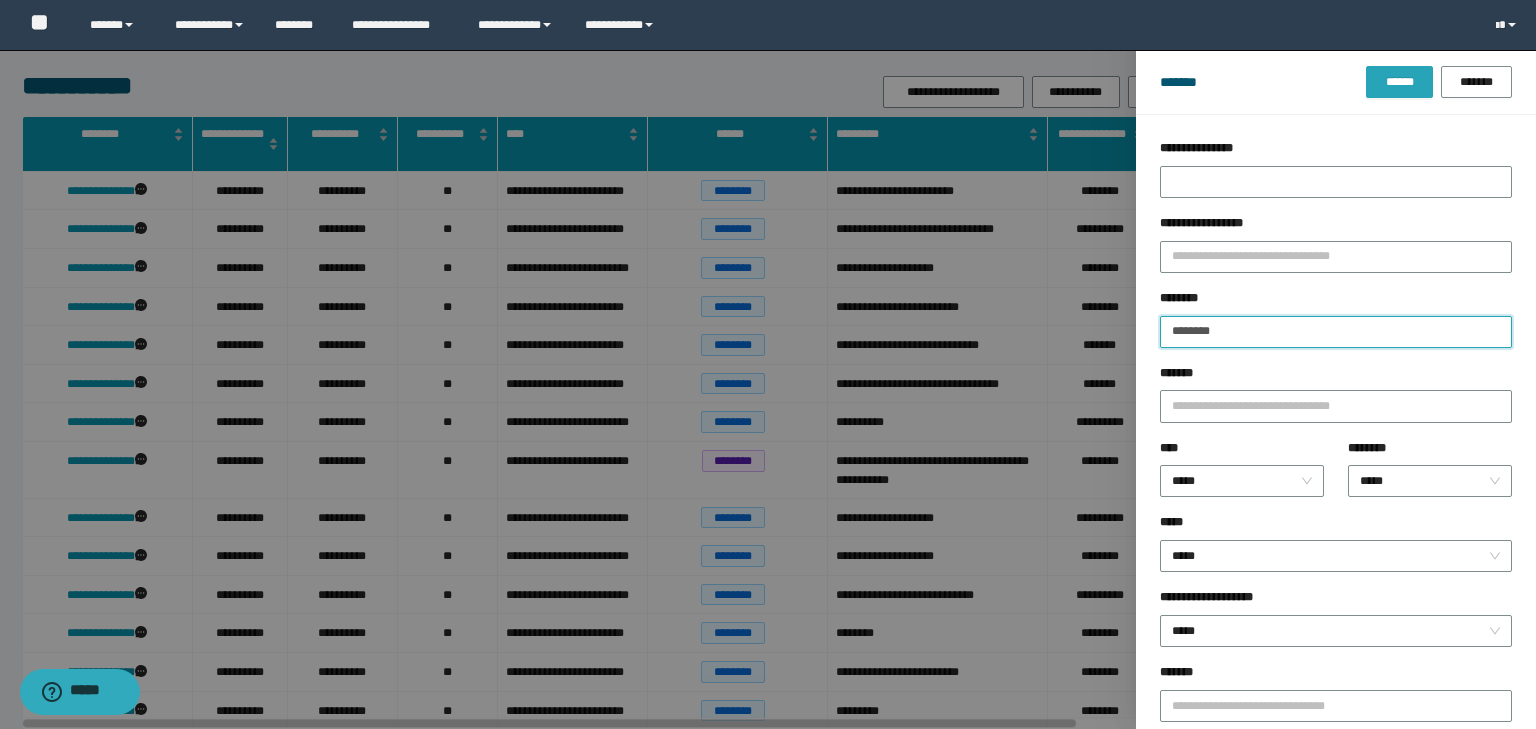 type on "********" 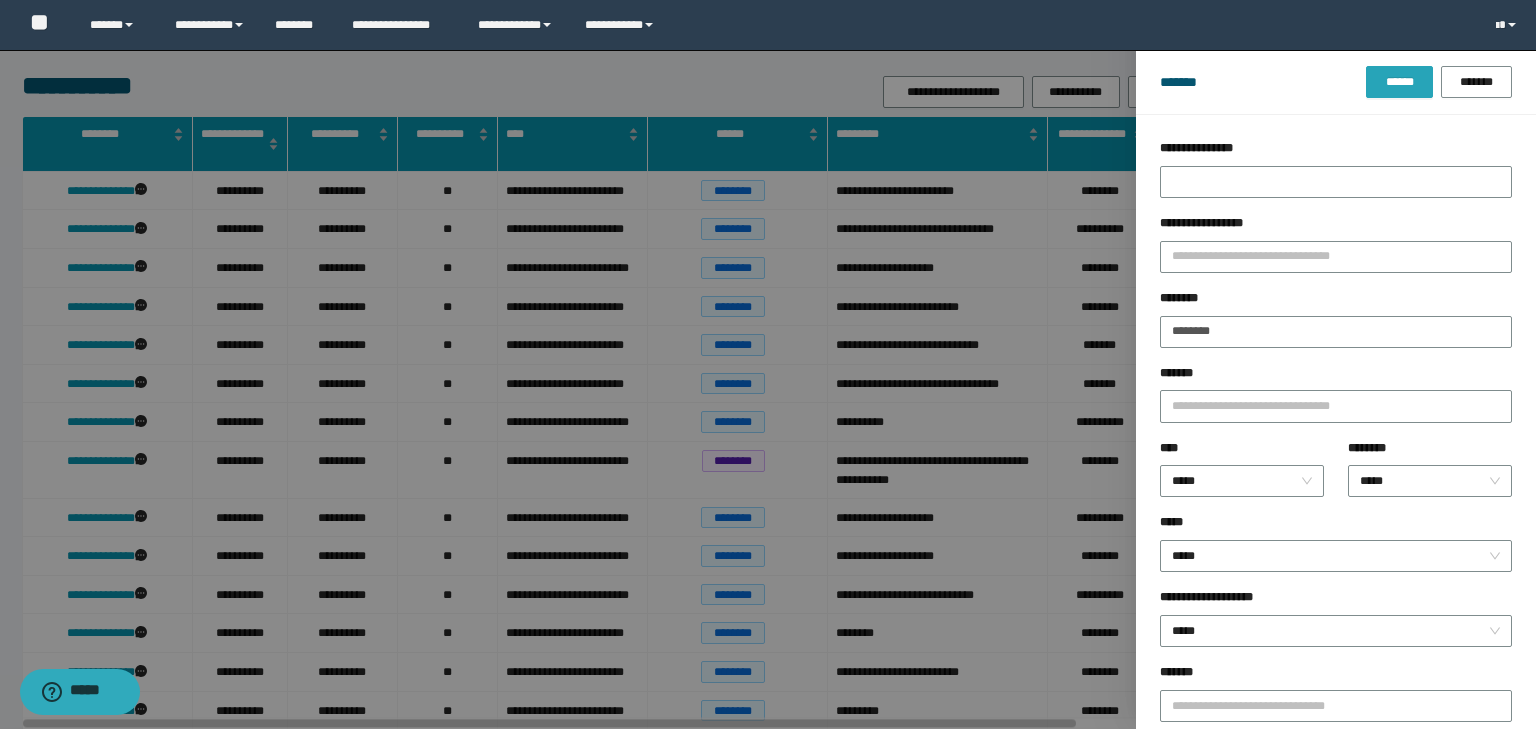 click on "******" at bounding box center [1399, 82] 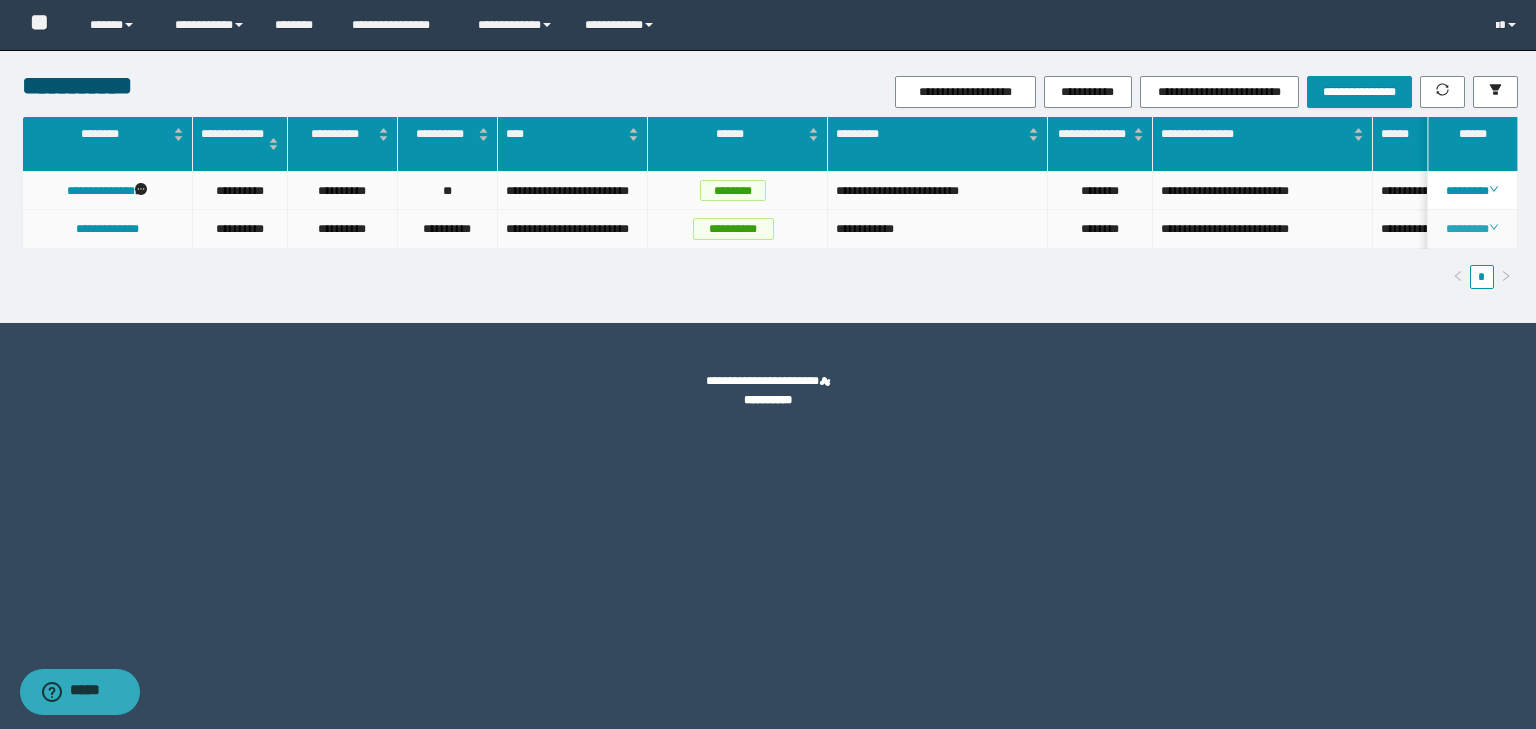 click on "********" at bounding box center (1472, 229) 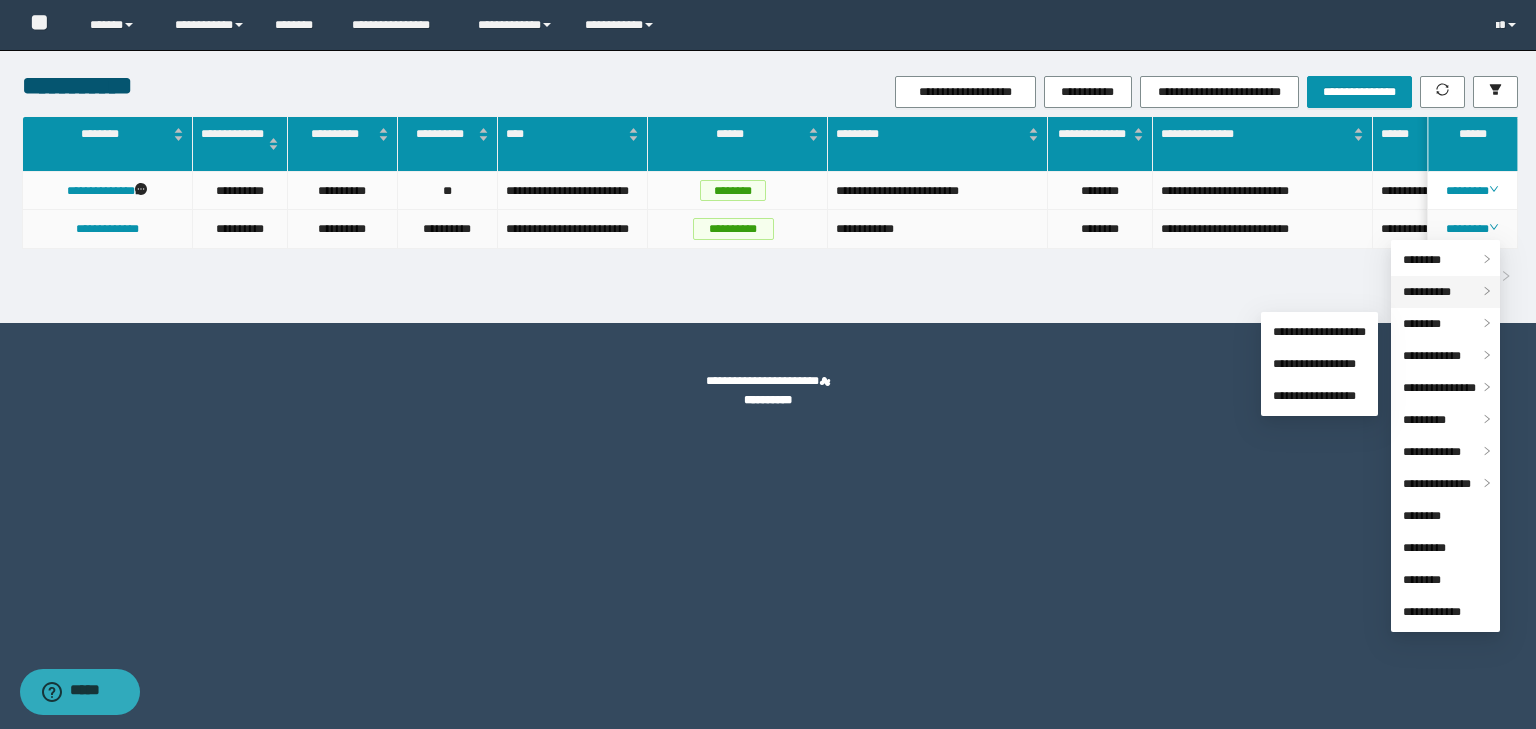 click on "**********" at bounding box center (1445, 292) 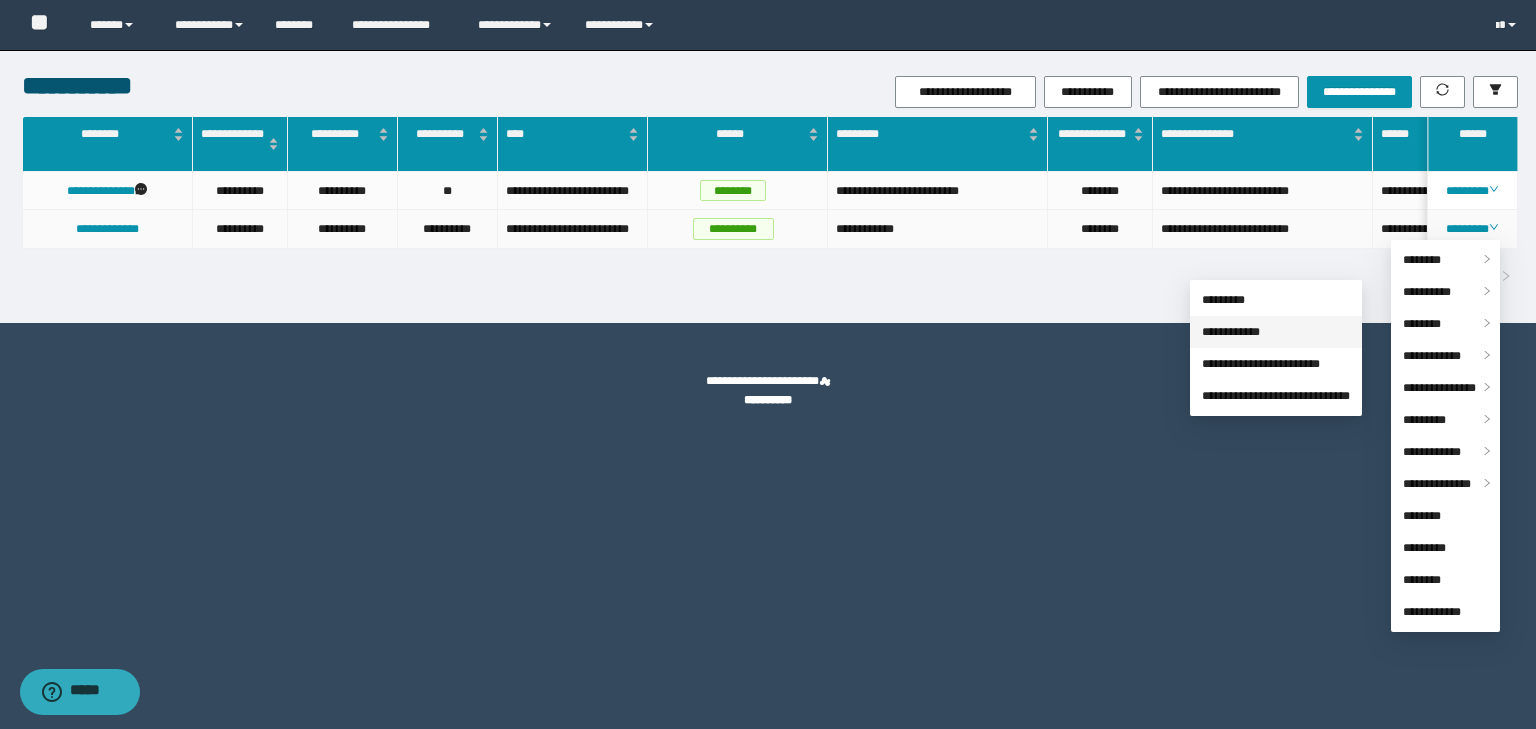 click on "**********" at bounding box center (1231, 332) 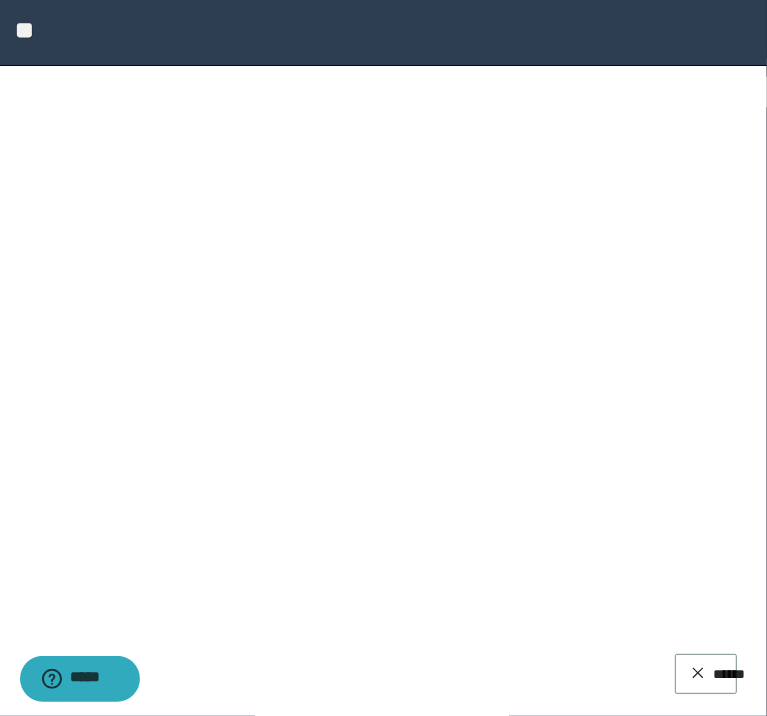 scroll, scrollTop: 0, scrollLeft: 126, axis: horizontal 